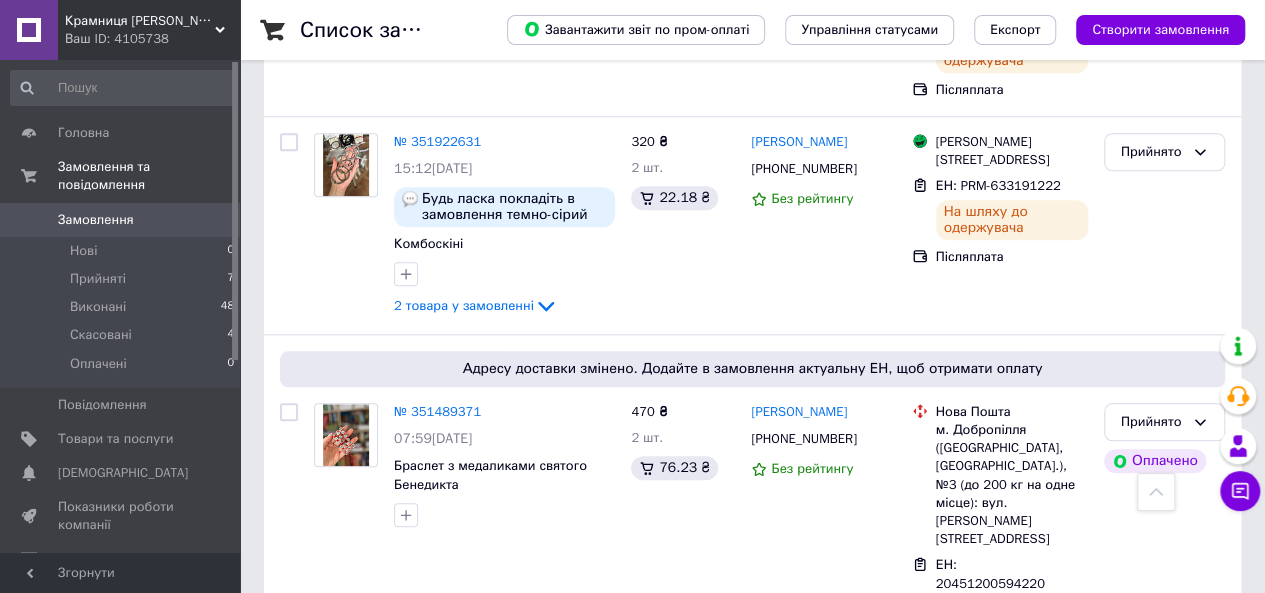 click on "№ 351489371" at bounding box center (437, 411) 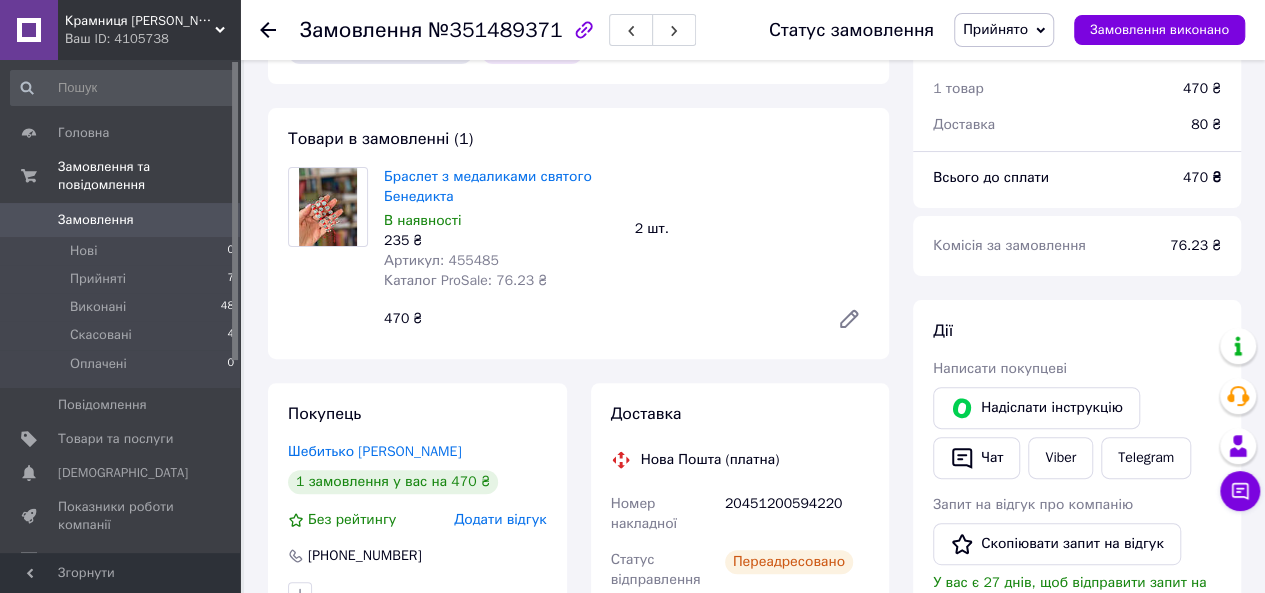 scroll, scrollTop: 0, scrollLeft: 0, axis: both 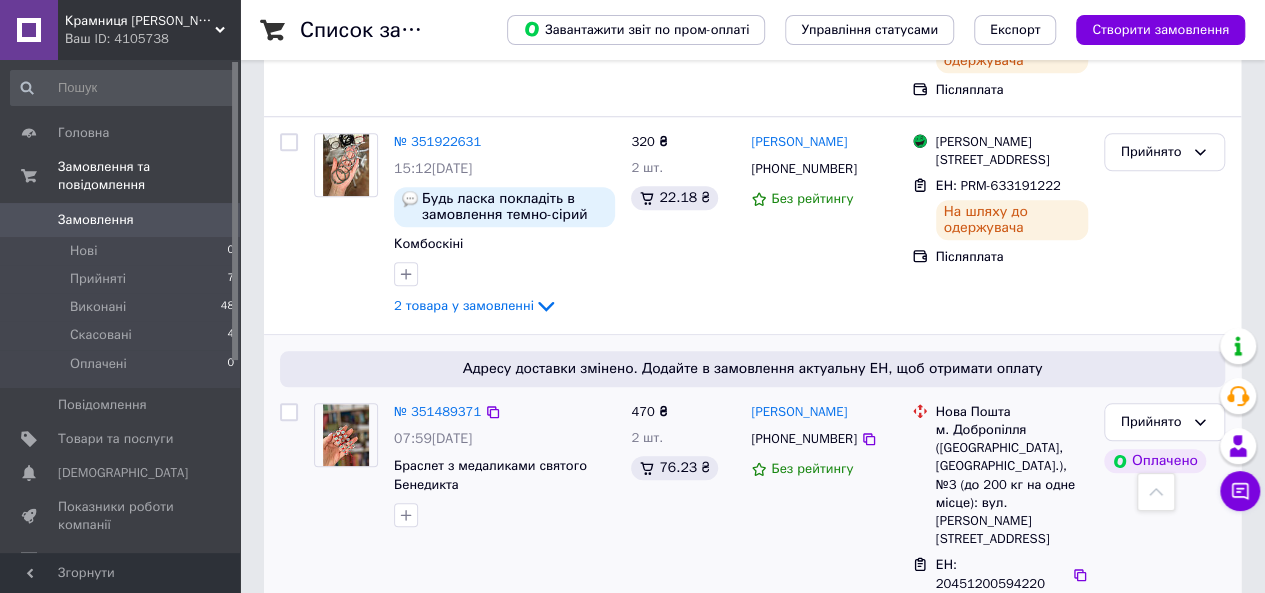 click on "м. Добропілля ([GEOGRAPHIC_DATA], [GEOGRAPHIC_DATA].), №3 (до 200 кг на одне місце): вул. [PERSON_NAME][STREET_ADDRESS]" at bounding box center (1012, 484) 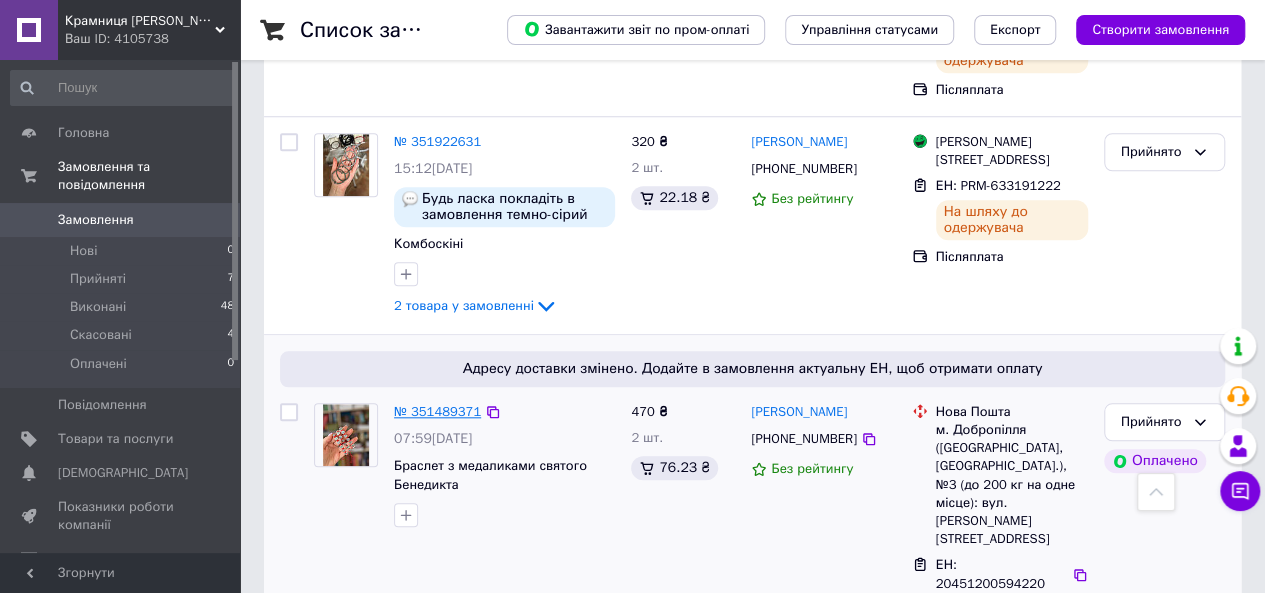 click on "№ 351489371" at bounding box center [437, 411] 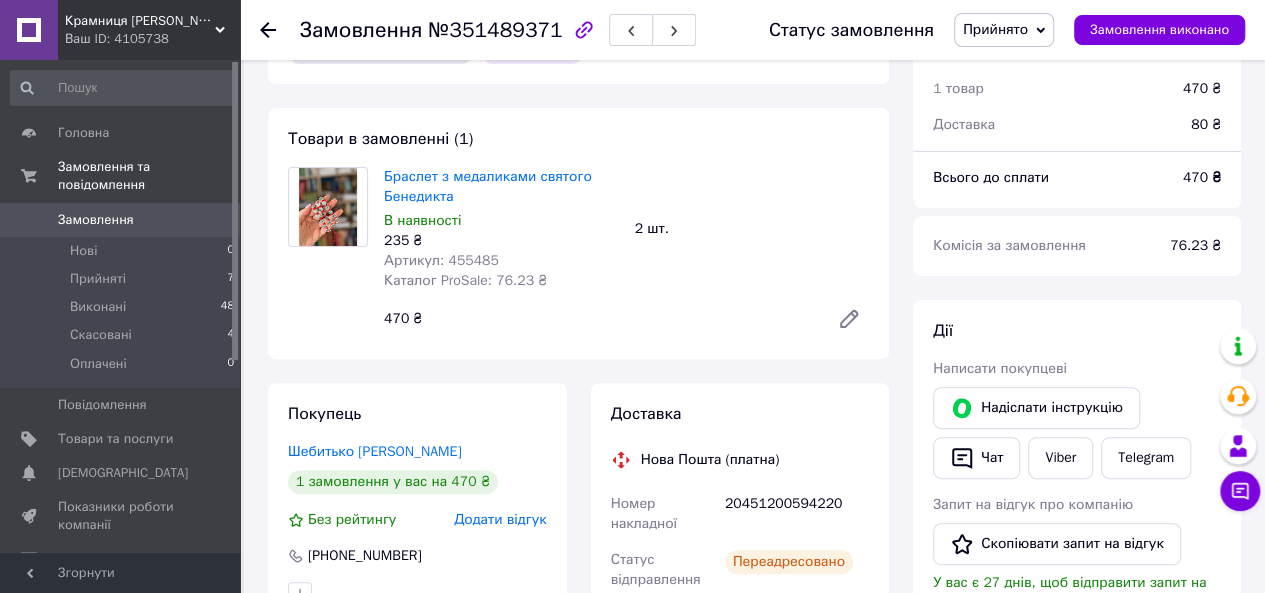 scroll, scrollTop: 0, scrollLeft: 0, axis: both 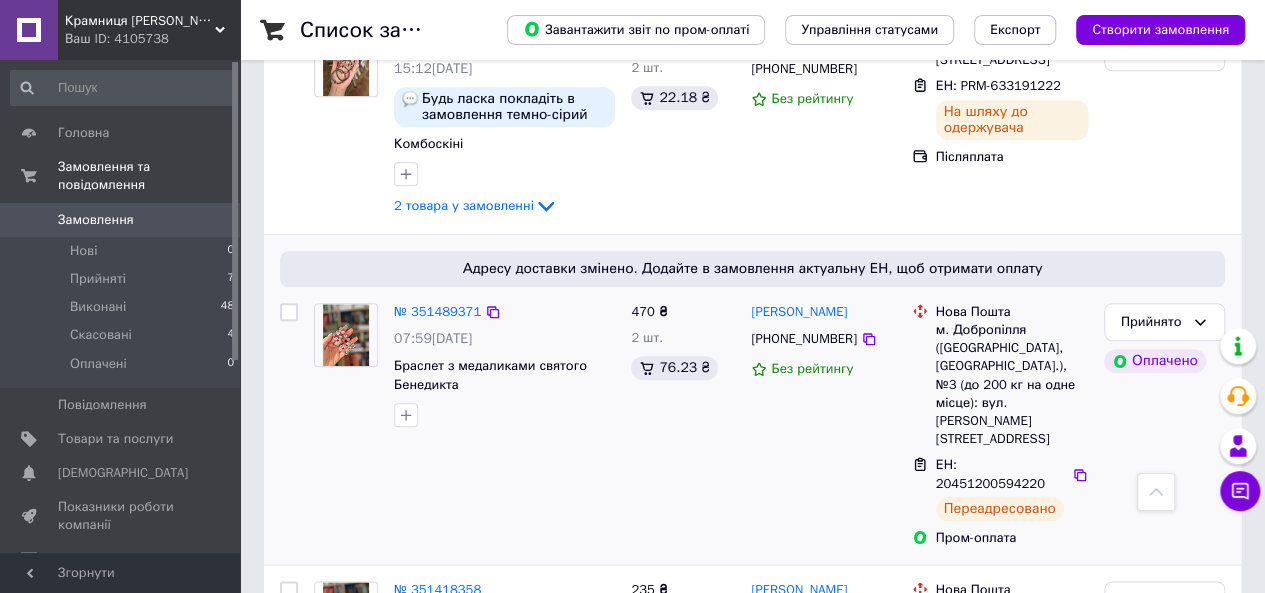 click on "Адресу доставки змінено. Додайте в замовлення актуальну ЕН, щоб отримати оплату" at bounding box center (752, 269) 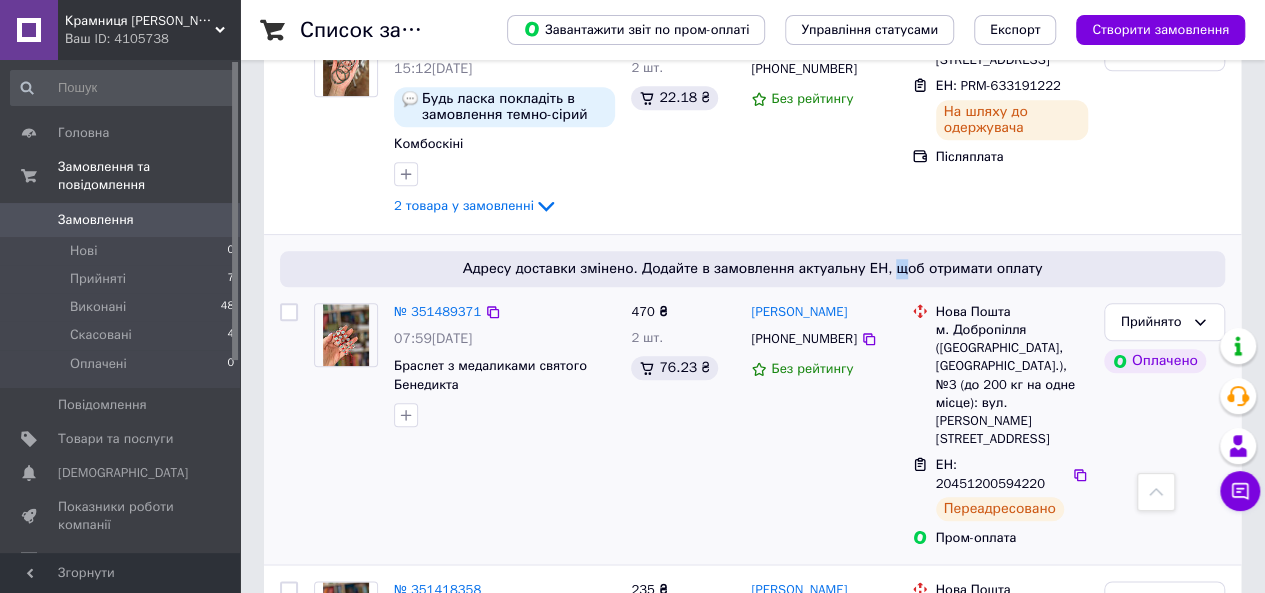 drag, startPoint x: 897, startPoint y: 150, endPoint x: 908, endPoint y: 148, distance: 11.18034 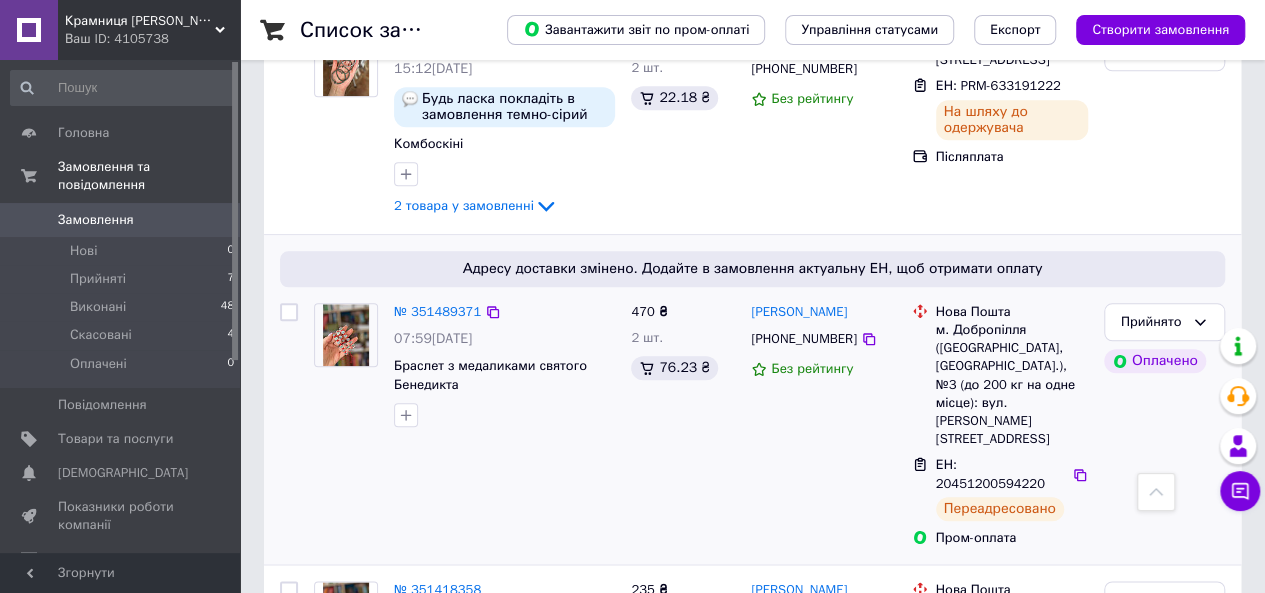 click on "Адресу доставки змінено. Додайте в замовлення актуальну ЕН, щоб отримати оплату" at bounding box center [752, 269] 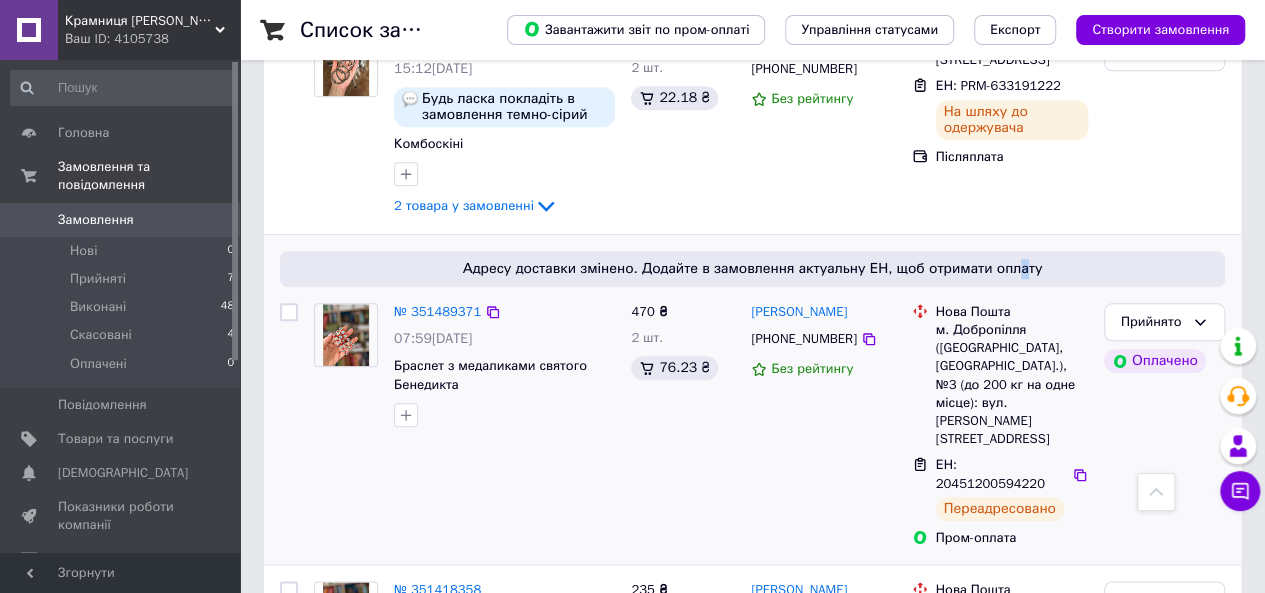 click on "Адресу доставки змінено. Додайте в замовлення актуальну ЕН, щоб отримати оплату" at bounding box center [752, 269] 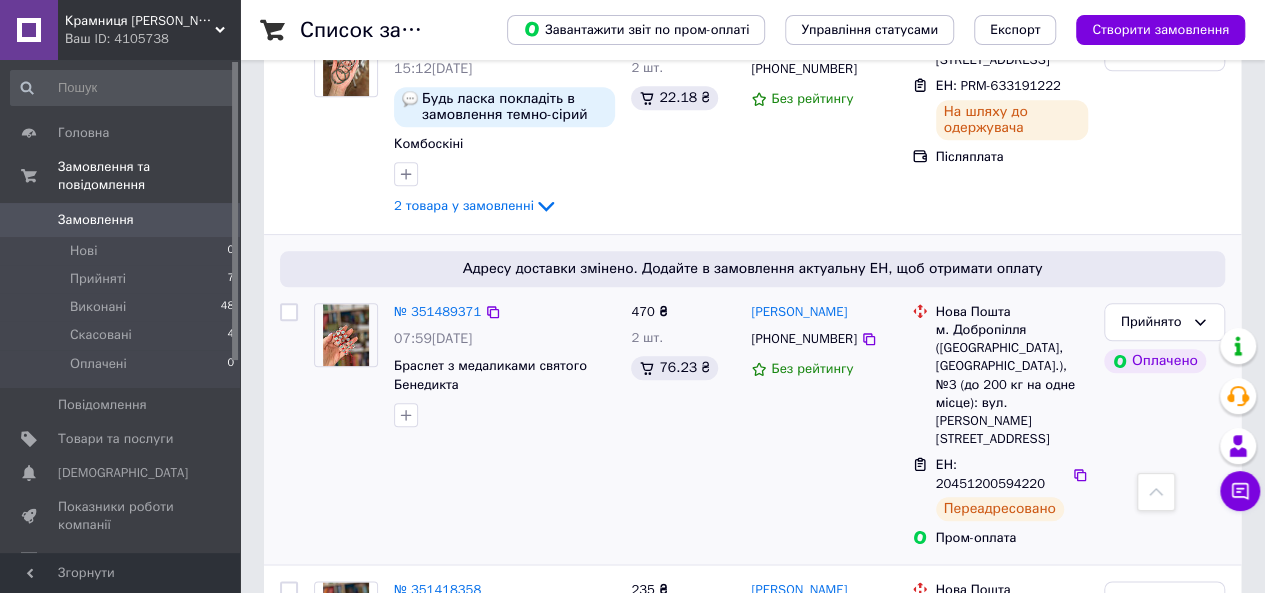 click on "Адресу доставки змінено. Додайте в замовлення актуальну ЕН, щоб отримати оплату" at bounding box center [752, 269] 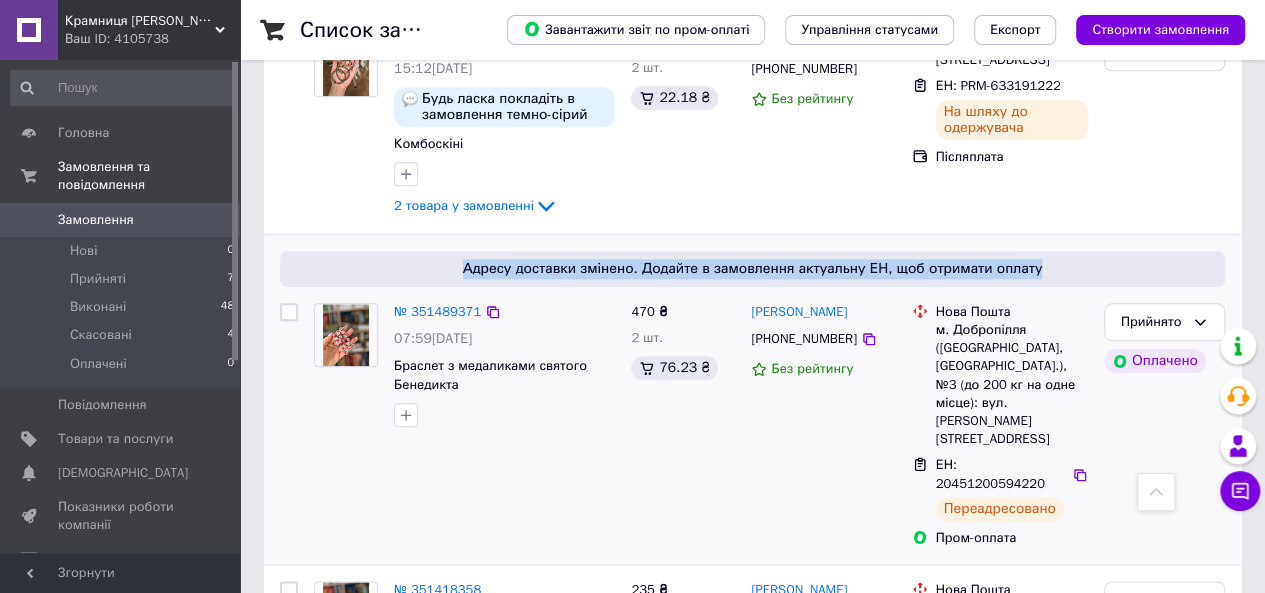 click on "Адресу доставки змінено. Додайте в замовлення актуальну ЕН, щоб отримати оплату" at bounding box center [752, 269] 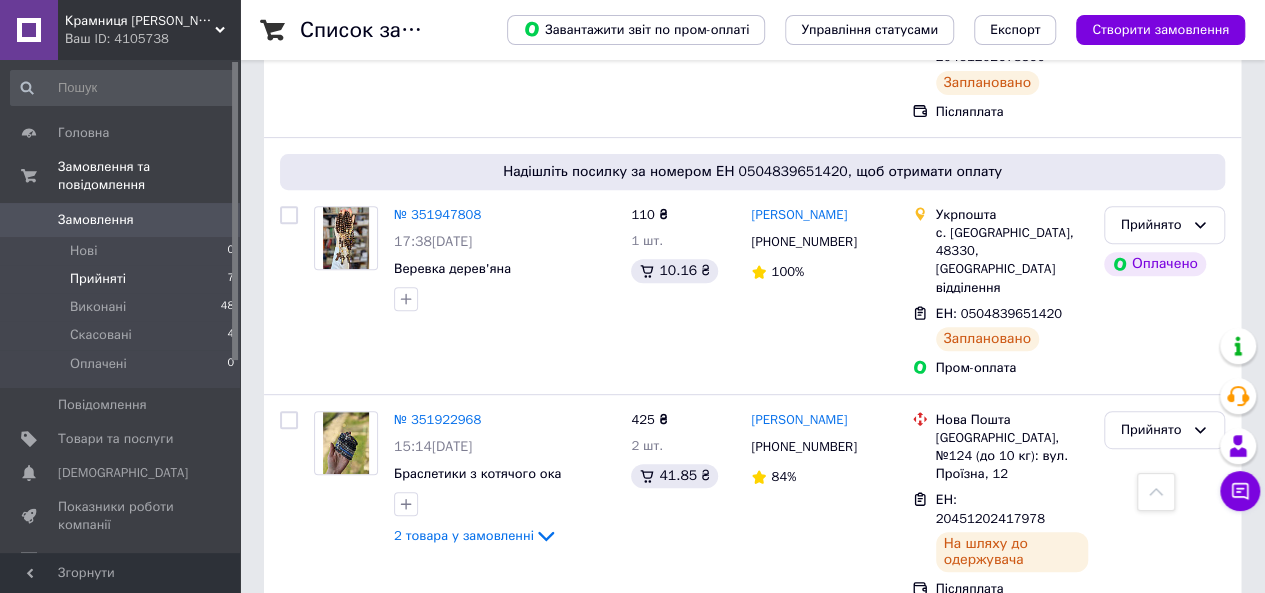 scroll, scrollTop: 300, scrollLeft: 0, axis: vertical 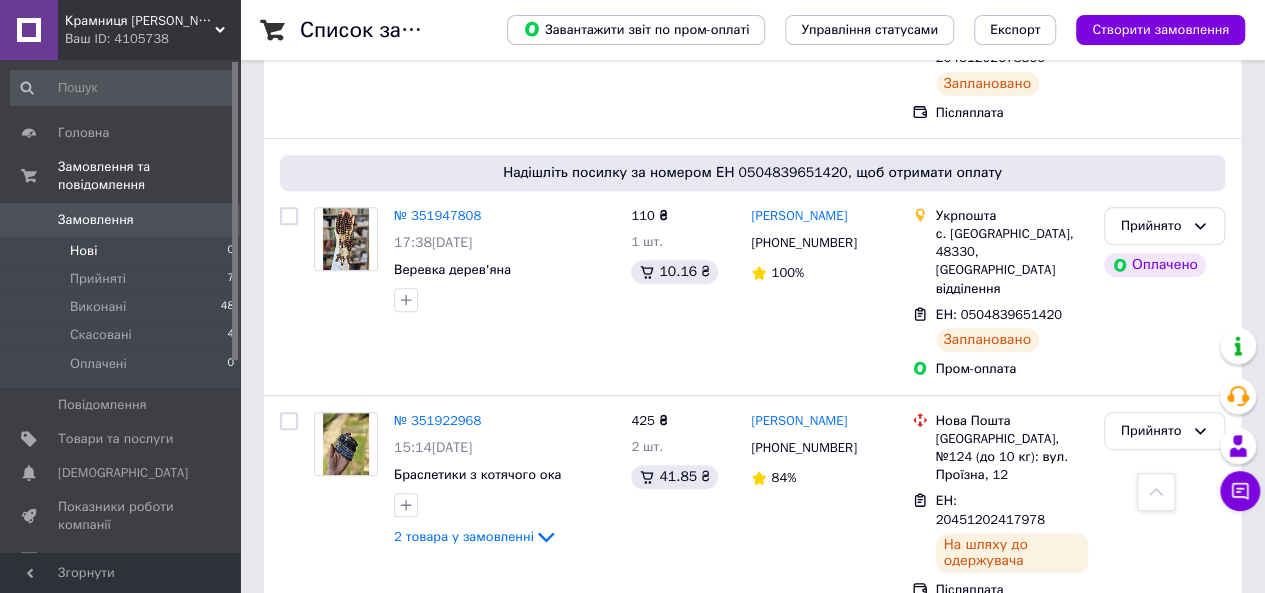 click on "Нові" at bounding box center [83, 251] 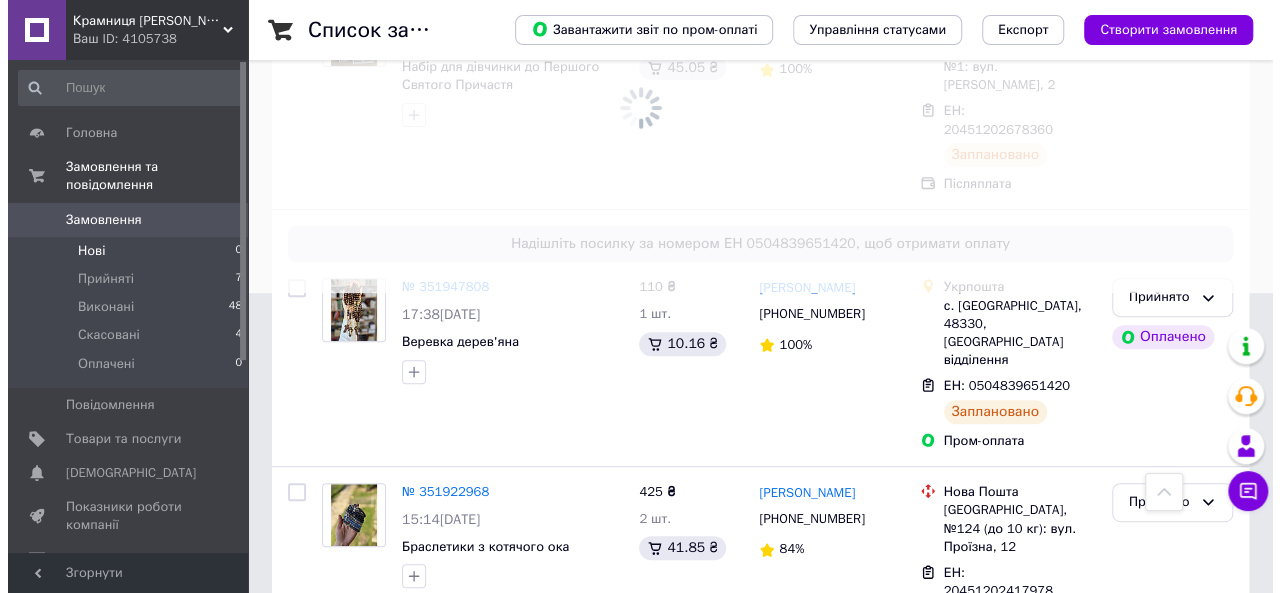 scroll, scrollTop: 0, scrollLeft: 0, axis: both 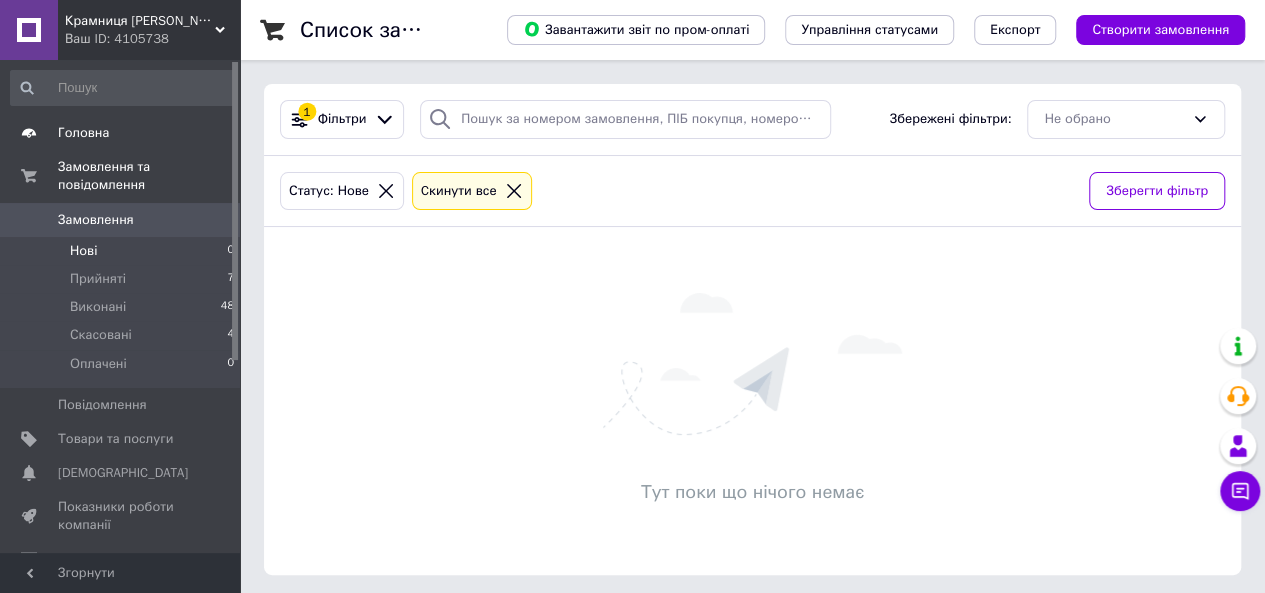 click on "Головна" at bounding box center (83, 133) 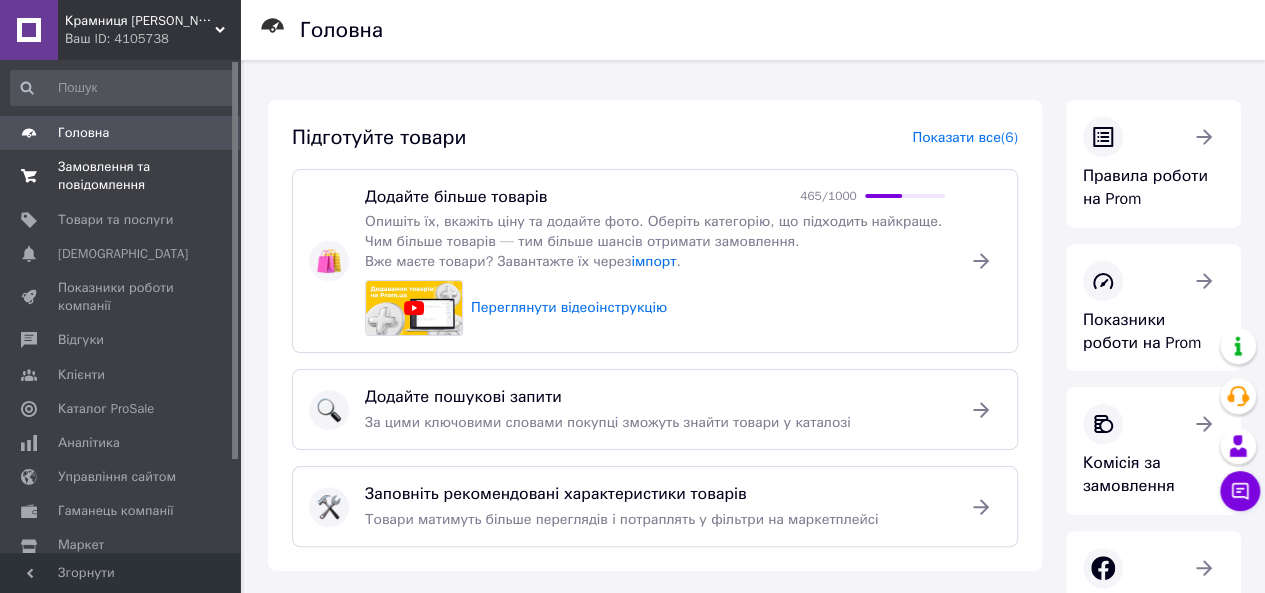 click on "Замовлення та повідомлення" at bounding box center (121, 176) 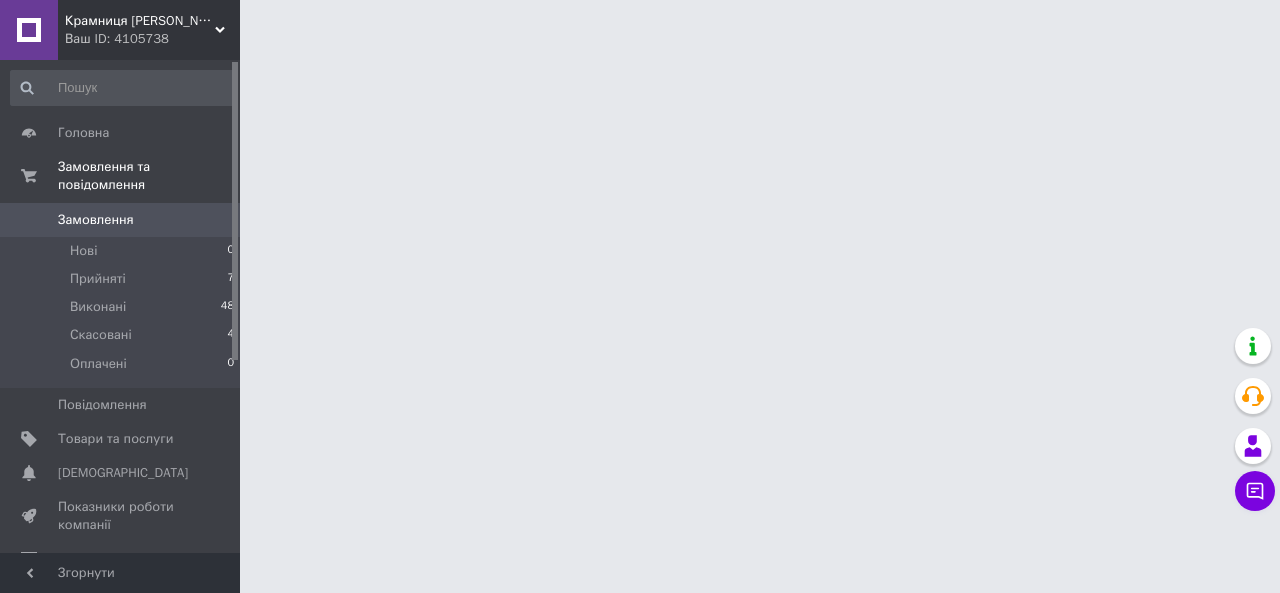 click on "Замовлення" at bounding box center (96, 220) 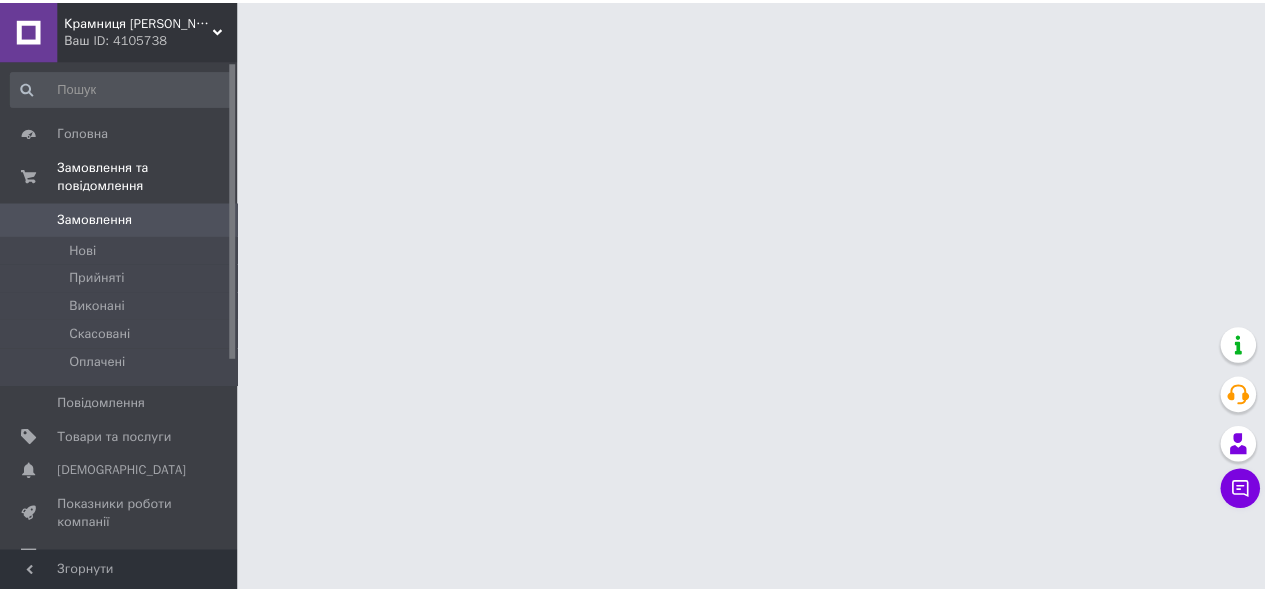 scroll, scrollTop: 0, scrollLeft: 0, axis: both 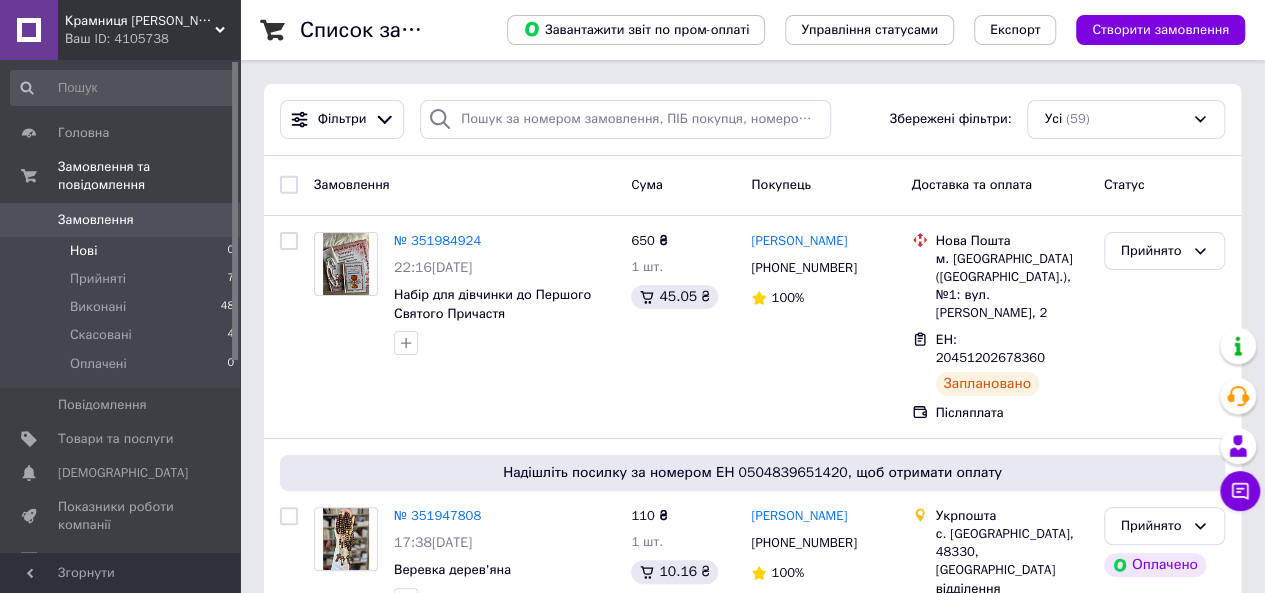 click on "Нові" at bounding box center [83, 251] 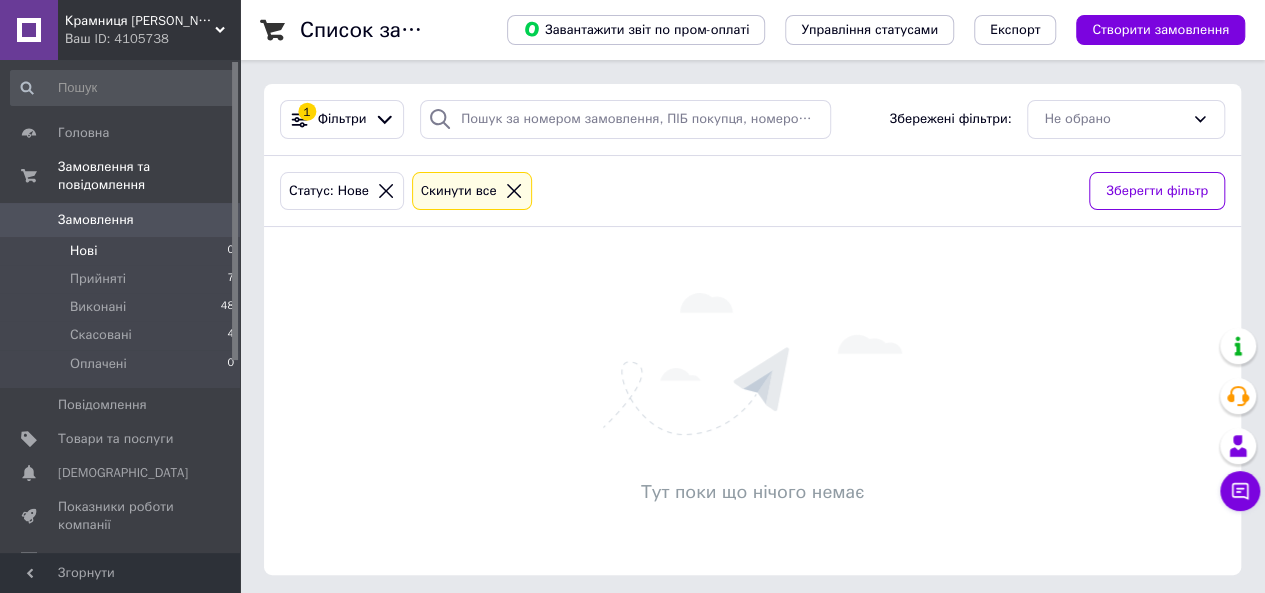 click at bounding box center [514, 191] 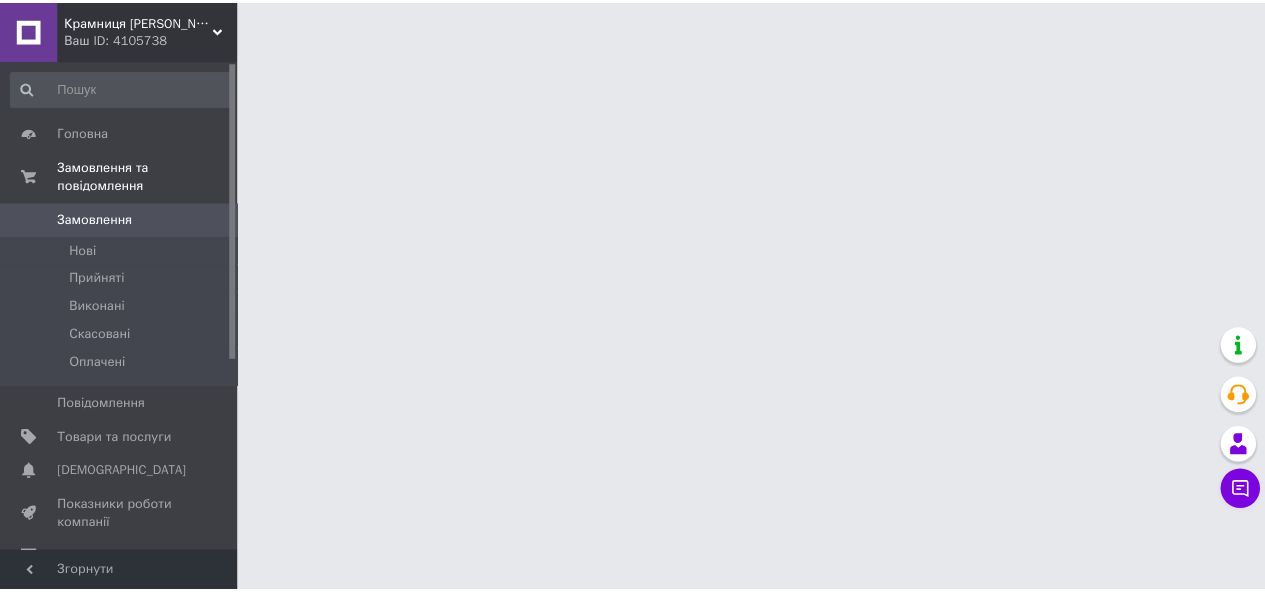 scroll, scrollTop: 0, scrollLeft: 0, axis: both 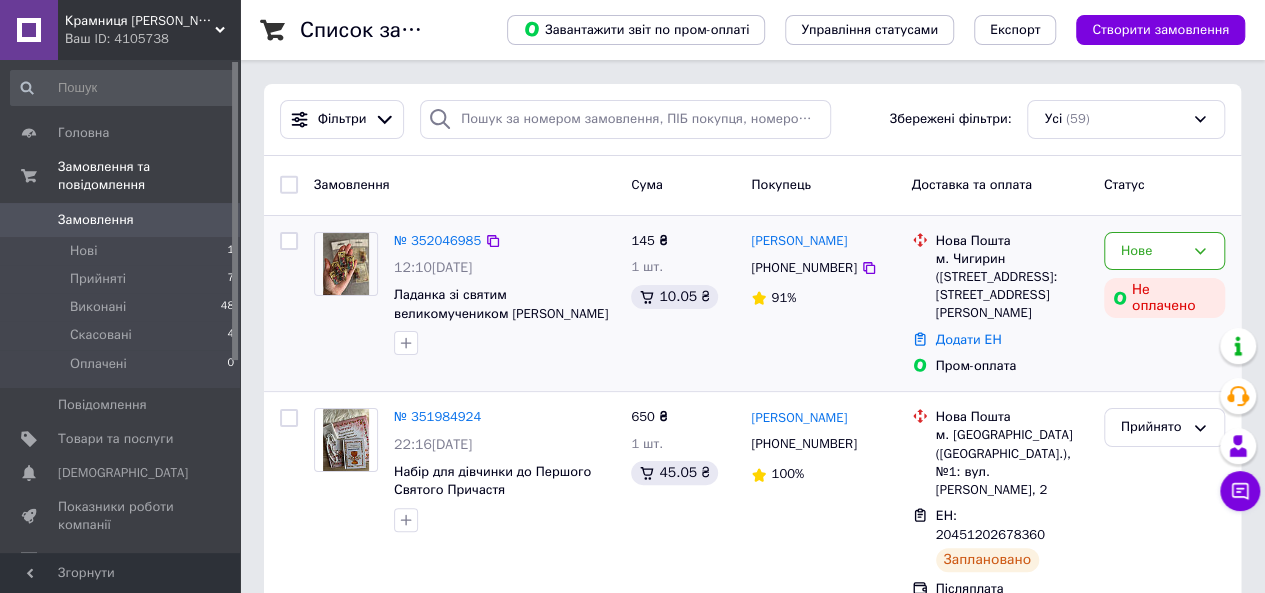 click on "№ 352046985 12:10, 10.07.2025 Ладанка зі святим великомучеником Пантелеймоном" at bounding box center [504, 294] 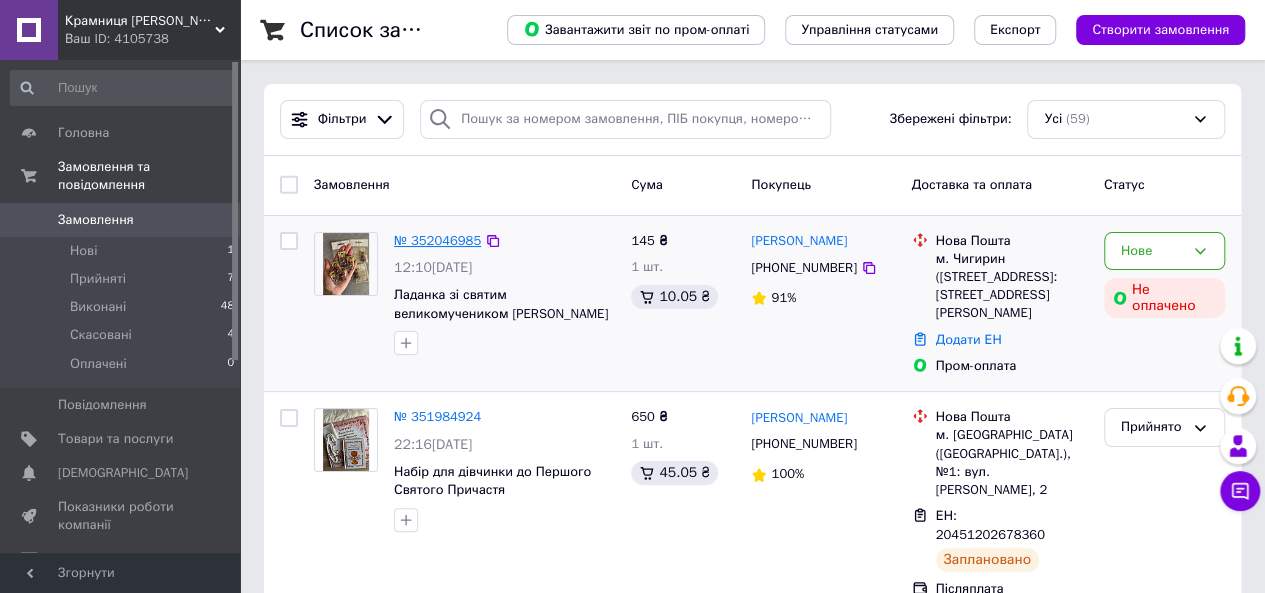 click on "№ 352046985" at bounding box center [437, 240] 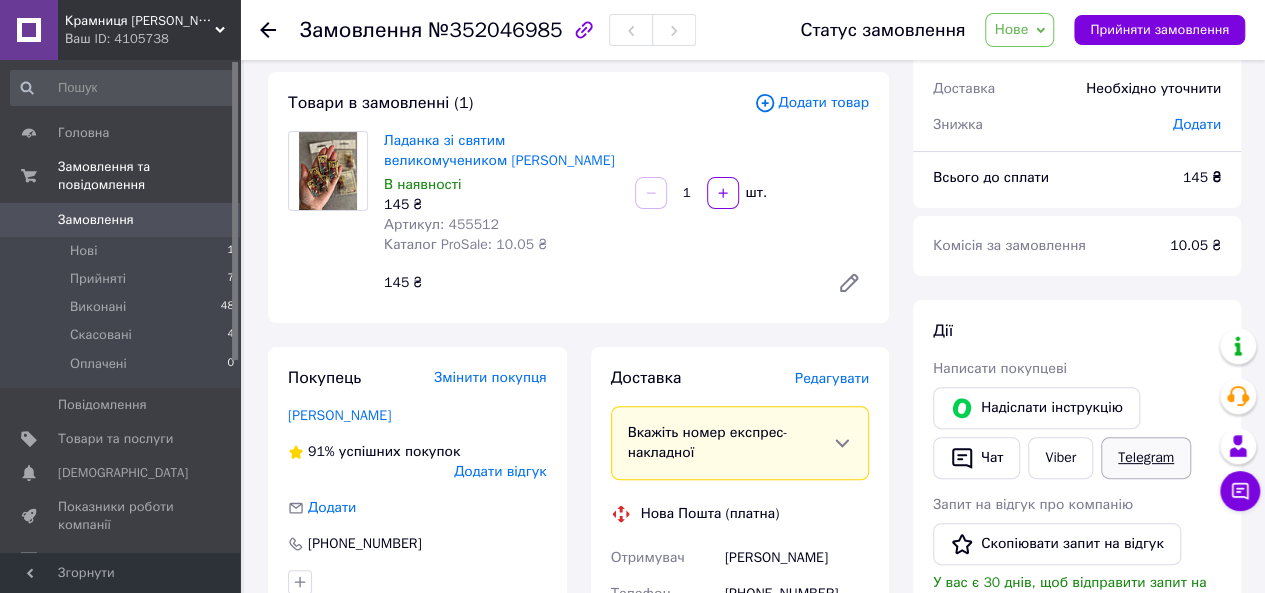 scroll, scrollTop: 97, scrollLeft: 0, axis: vertical 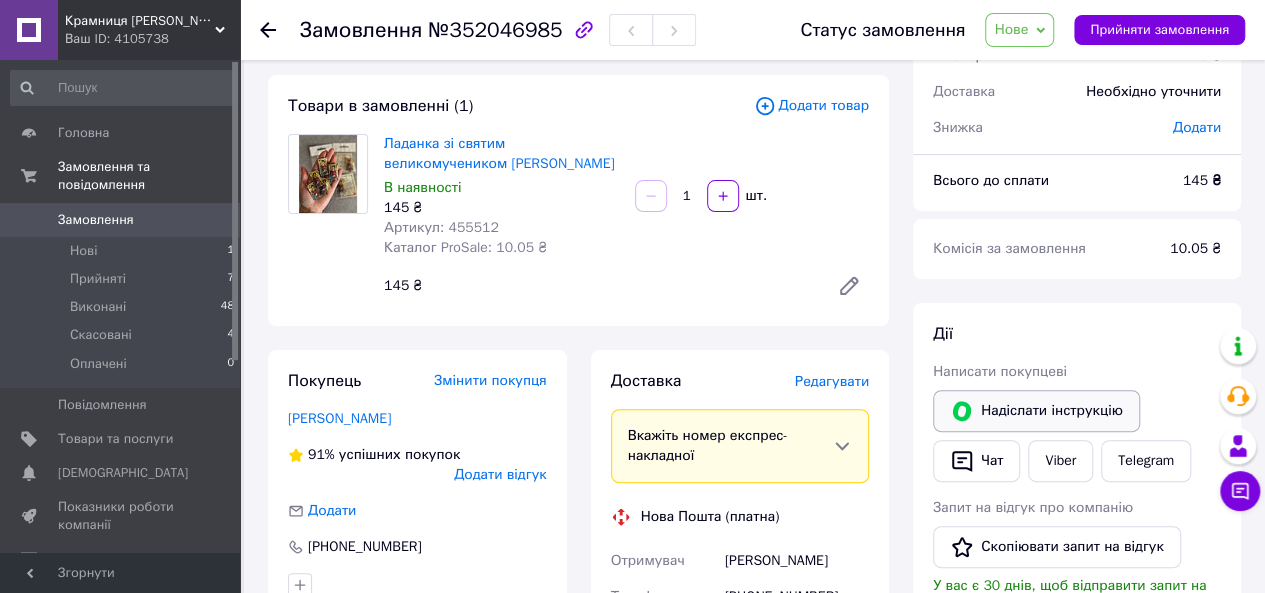 click on "Надіслати інструкцію" at bounding box center (1036, 411) 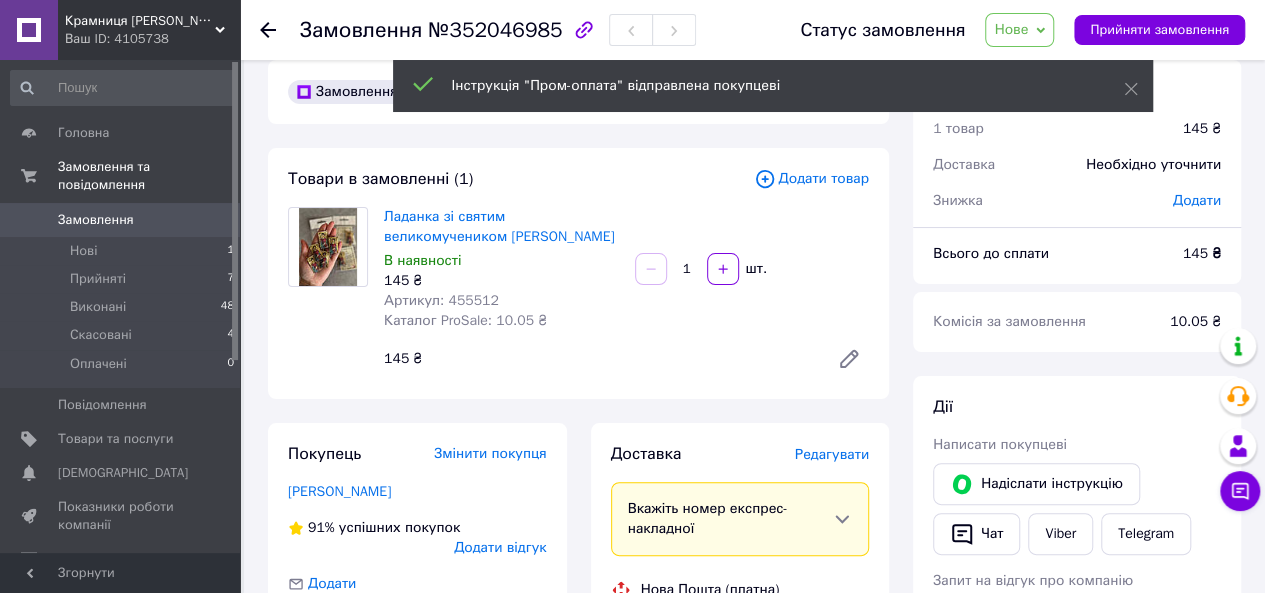 scroll, scrollTop: 0, scrollLeft: 0, axis: both 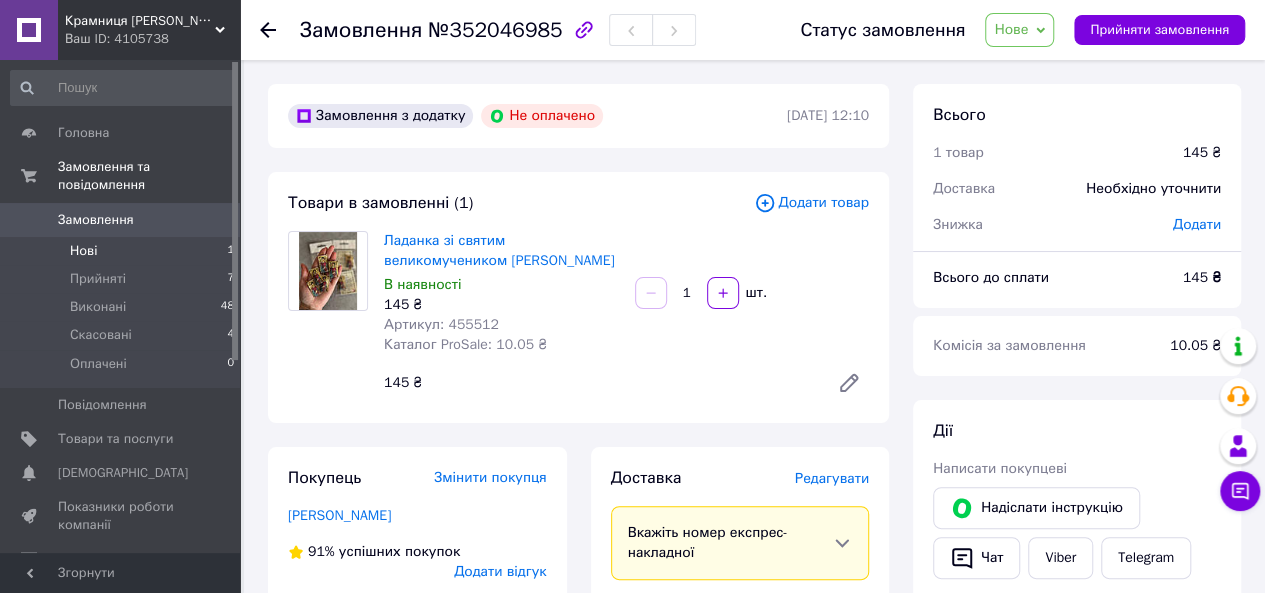 click on "Нові 1" at bounding box center (123, 251) 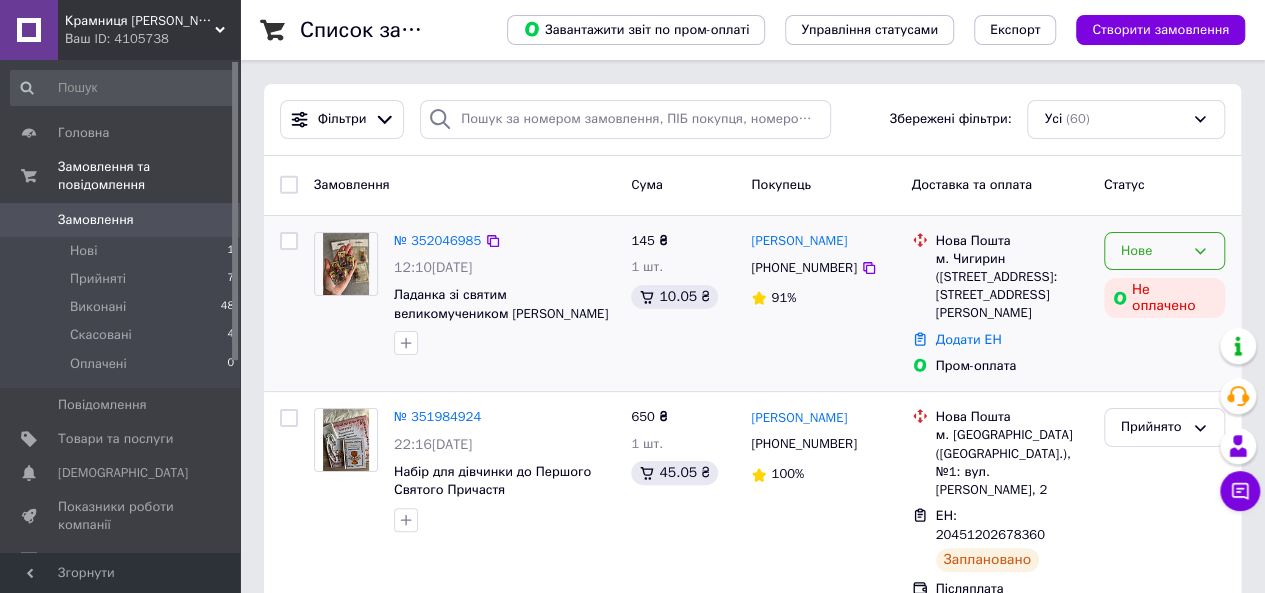 click on "Нове" at bounding box center (1152, 251) 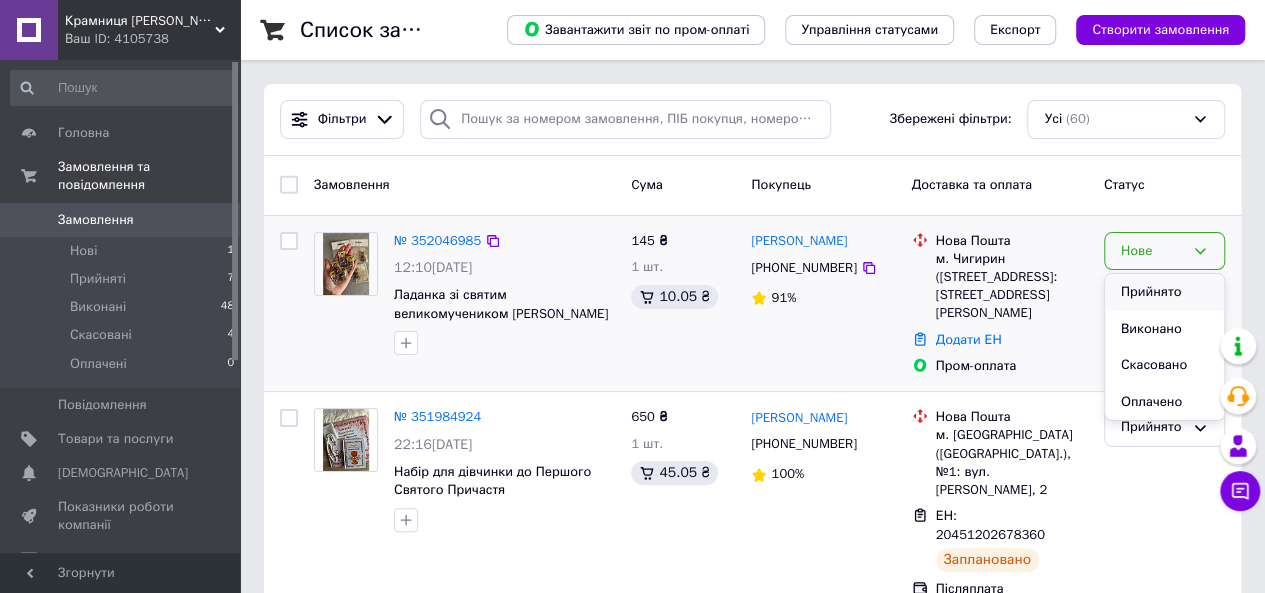 click on "Прийнято" at bounding box center (1164, 292) 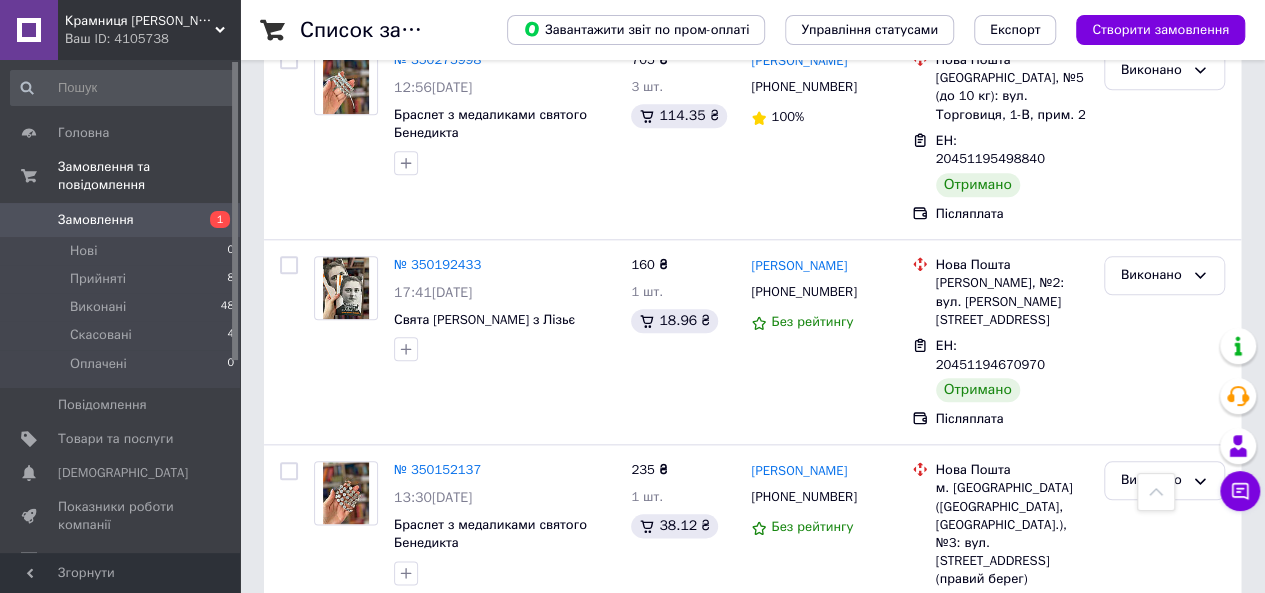 scroll, scrollTop: 4800, scrollLeft: 0, axis: vertical 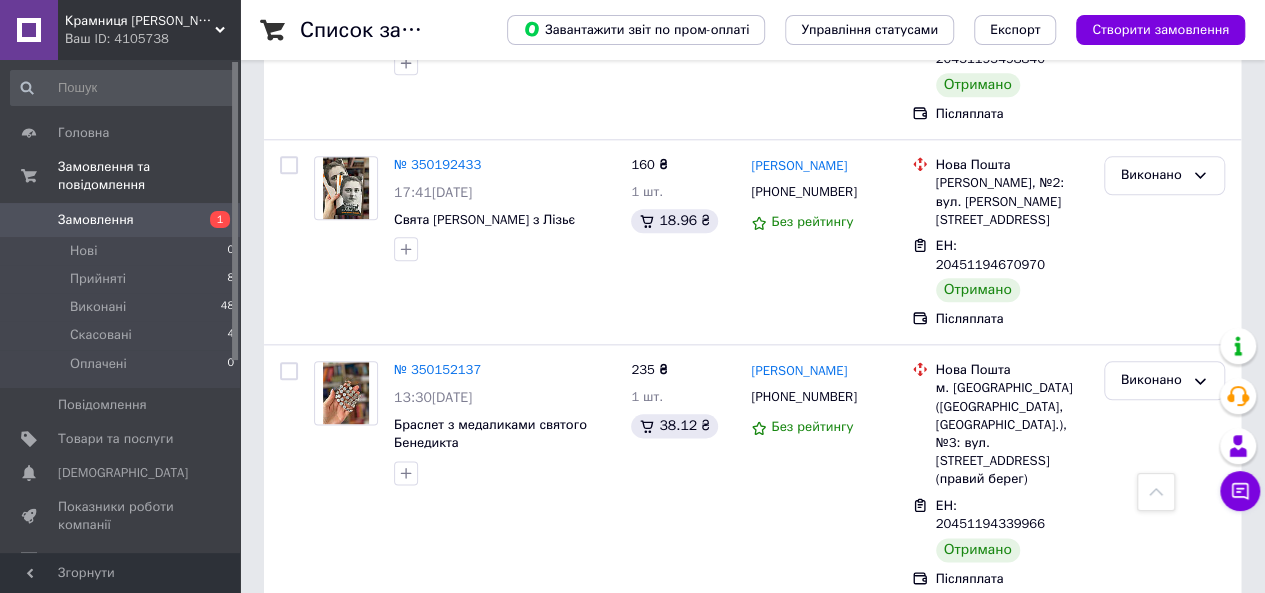 click on "[PERSON_NAME]" at bounding box center (799, 835) 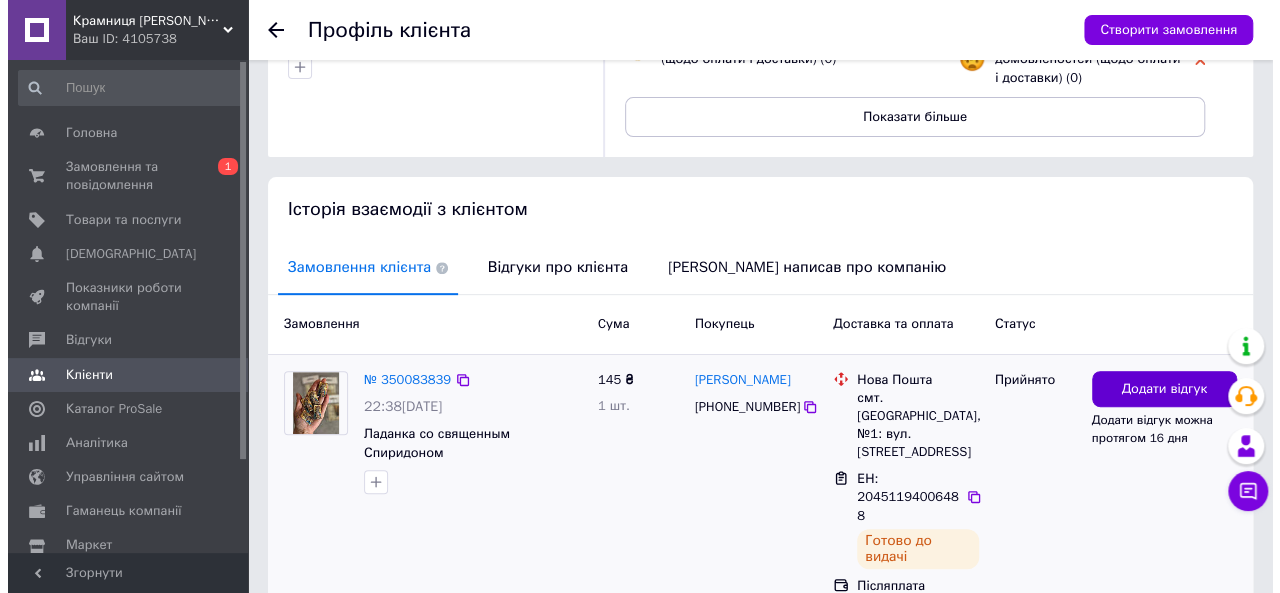 scroll, scrollTop: 300, scrollLeft: 0, axis: vertical 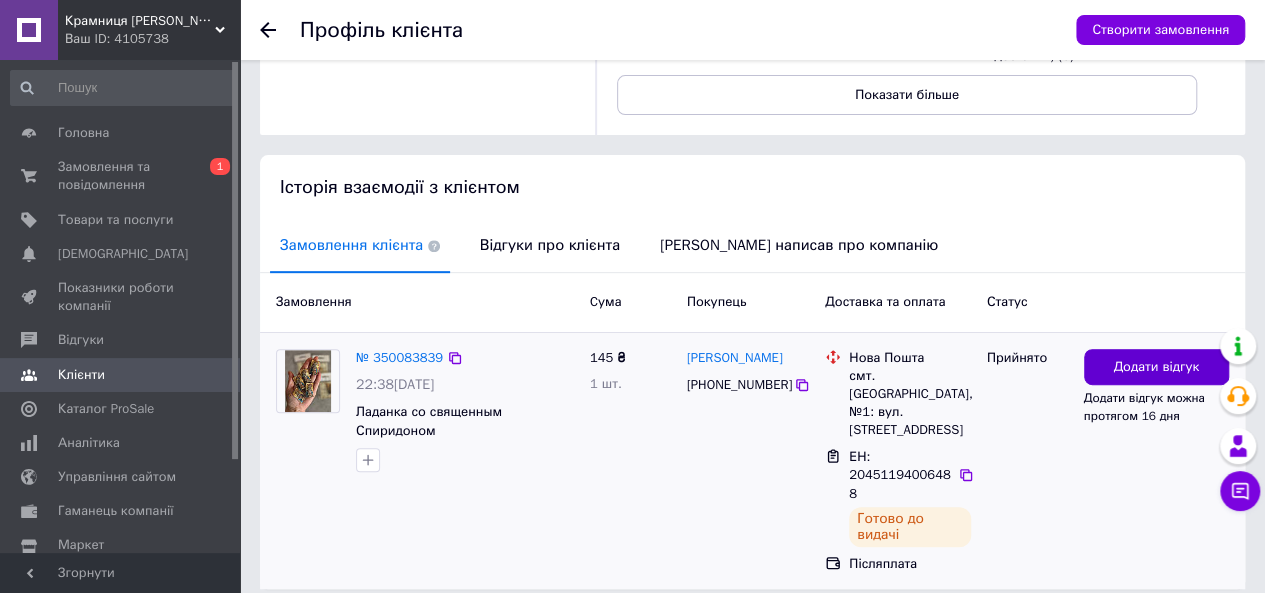 click on "Додати відгук" at bounding box center (1156, 367) 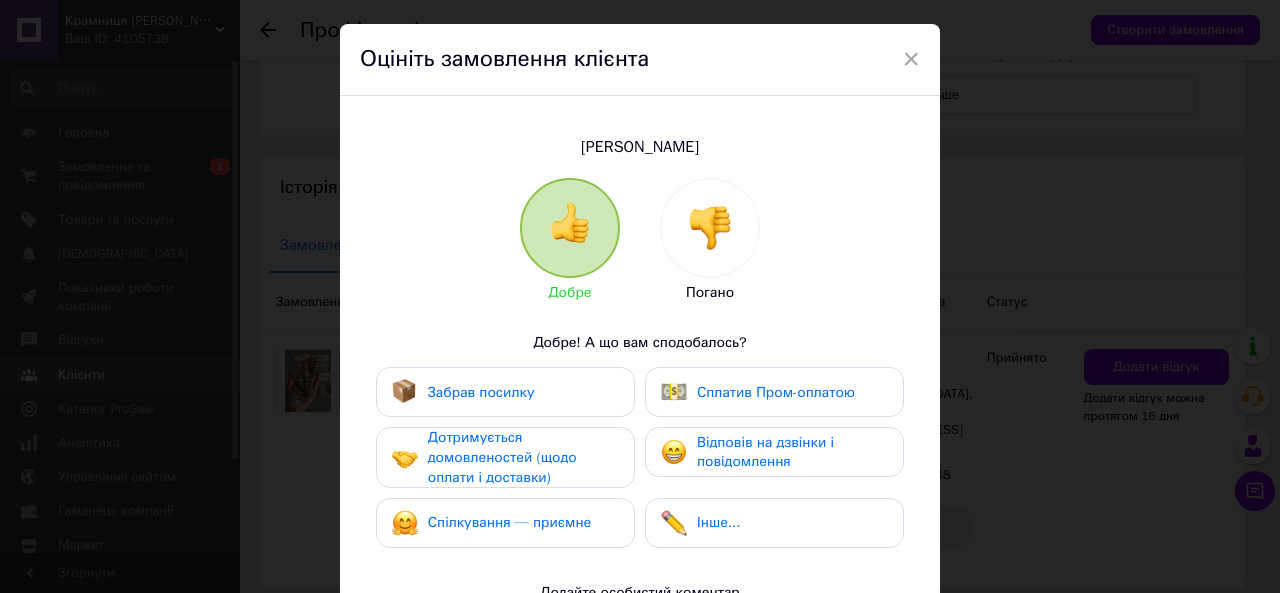 scroll, scrollTop: 0, scrollLeft: 0, axis: both 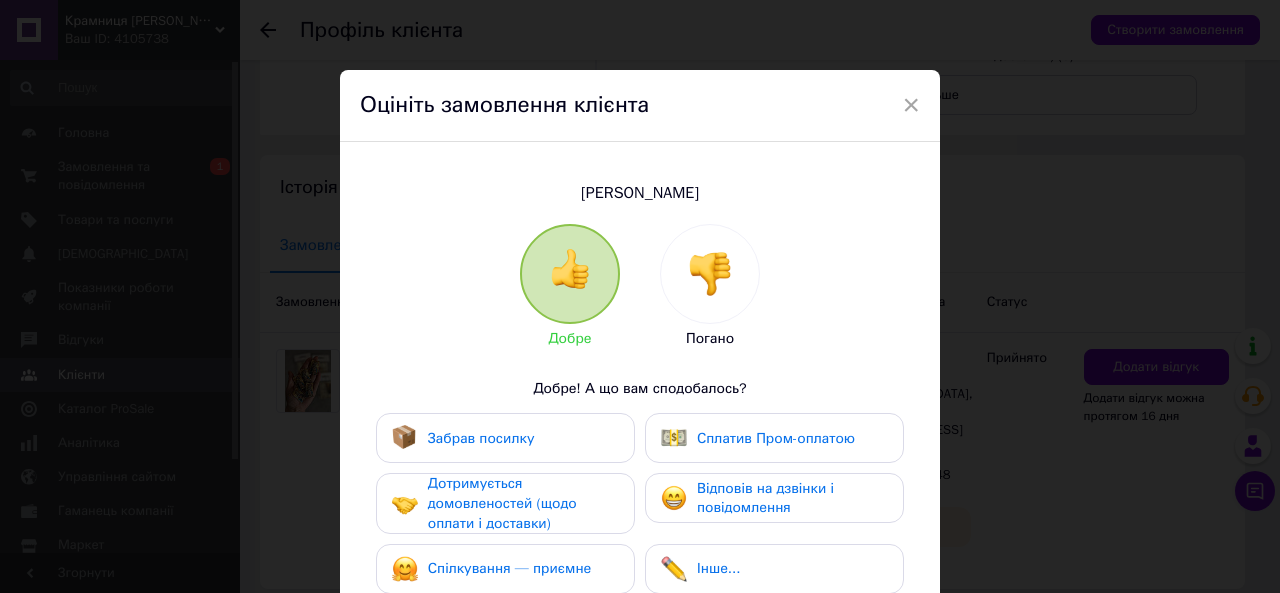 click at bounding box center (710, 274) 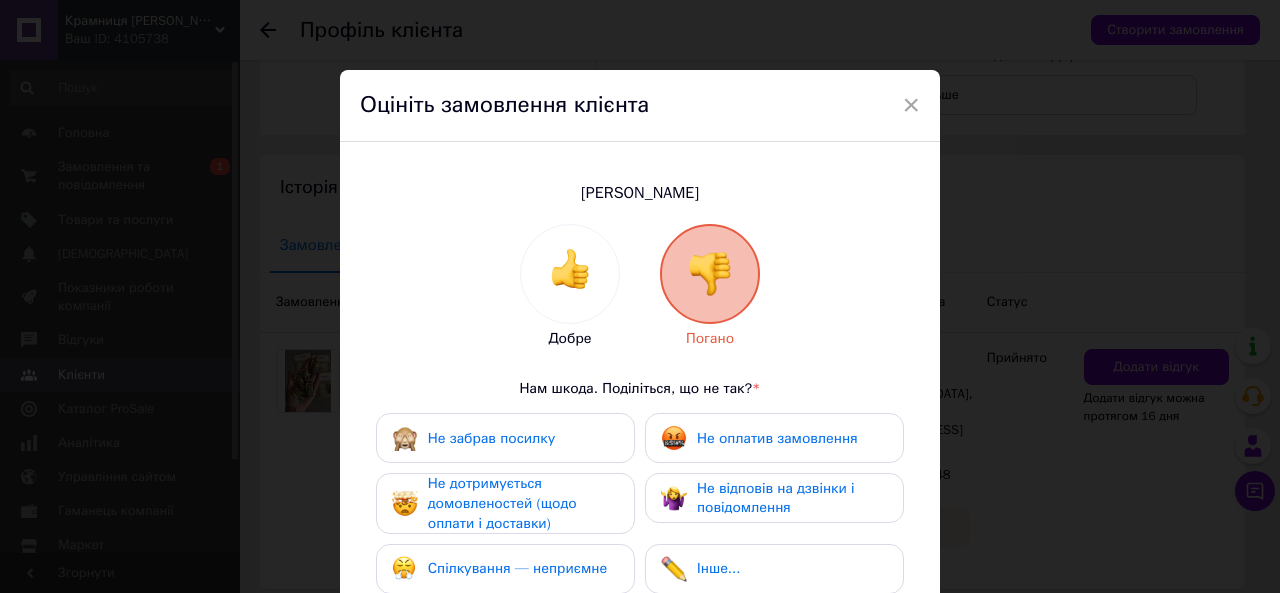 scroll, scrollTop: 200, scrollLeft: 0, axis: vertical 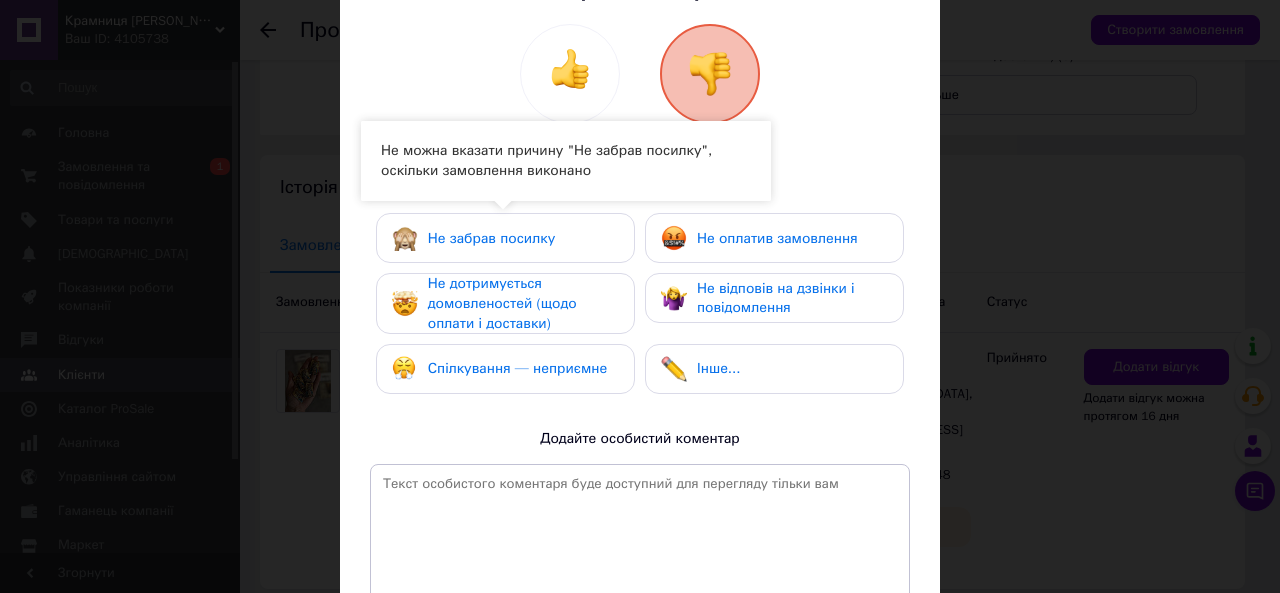 click on "Не забрав посилку" at bounding box center [491, 238] 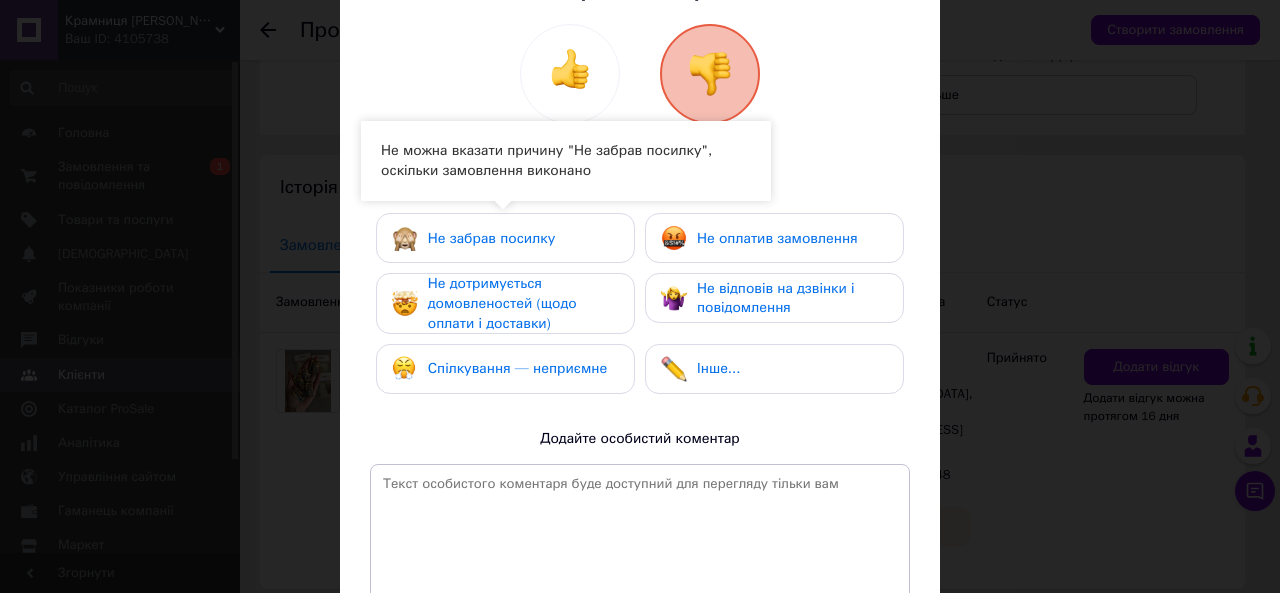 click on "Не забрав посилку" at bounding box center (491, 238) 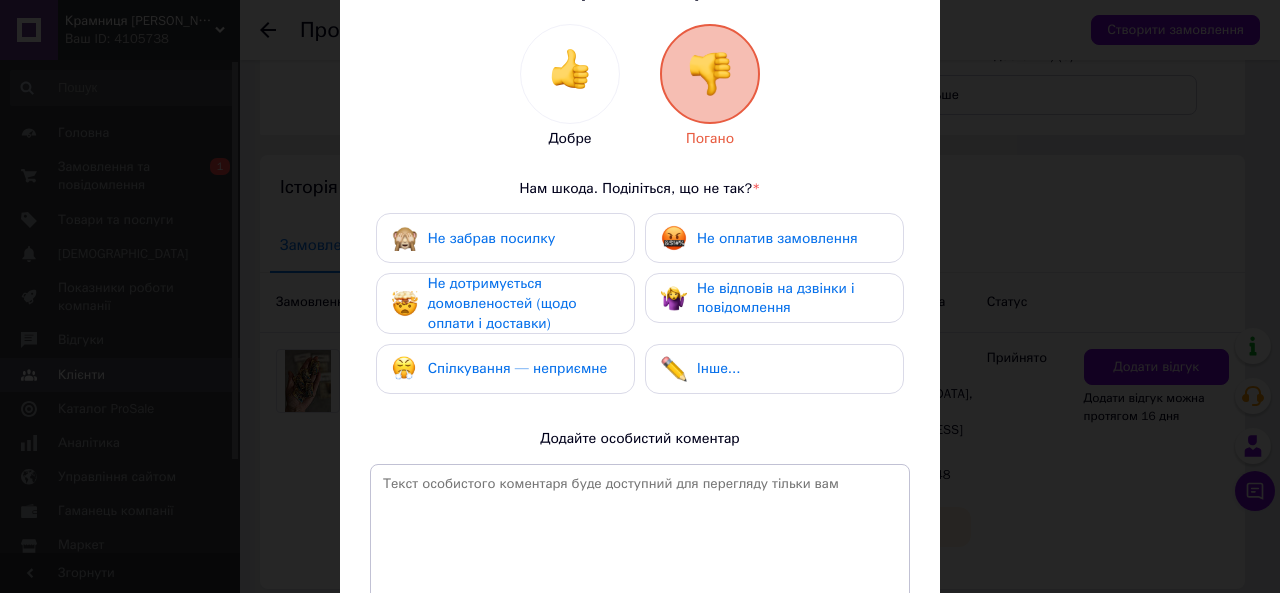click on "Не дотримується домовленостей (щодо оплати і доставки)" at bounding box center [502, 303] 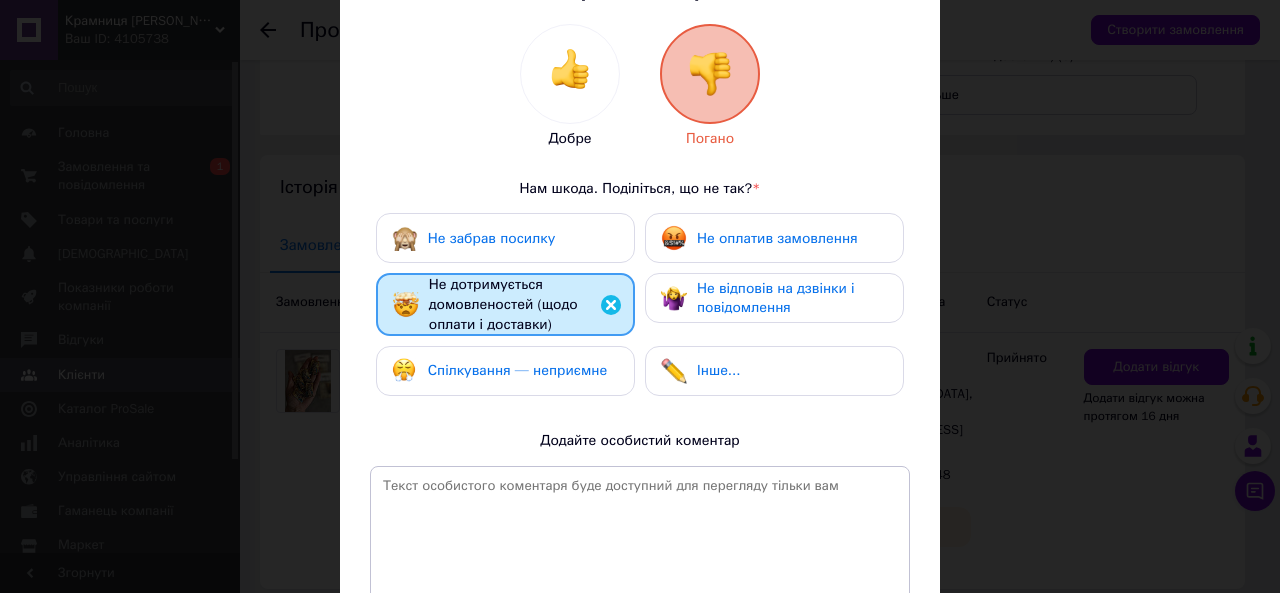 click on "Спілкування — неприємне" at bounding box center [517, 370] 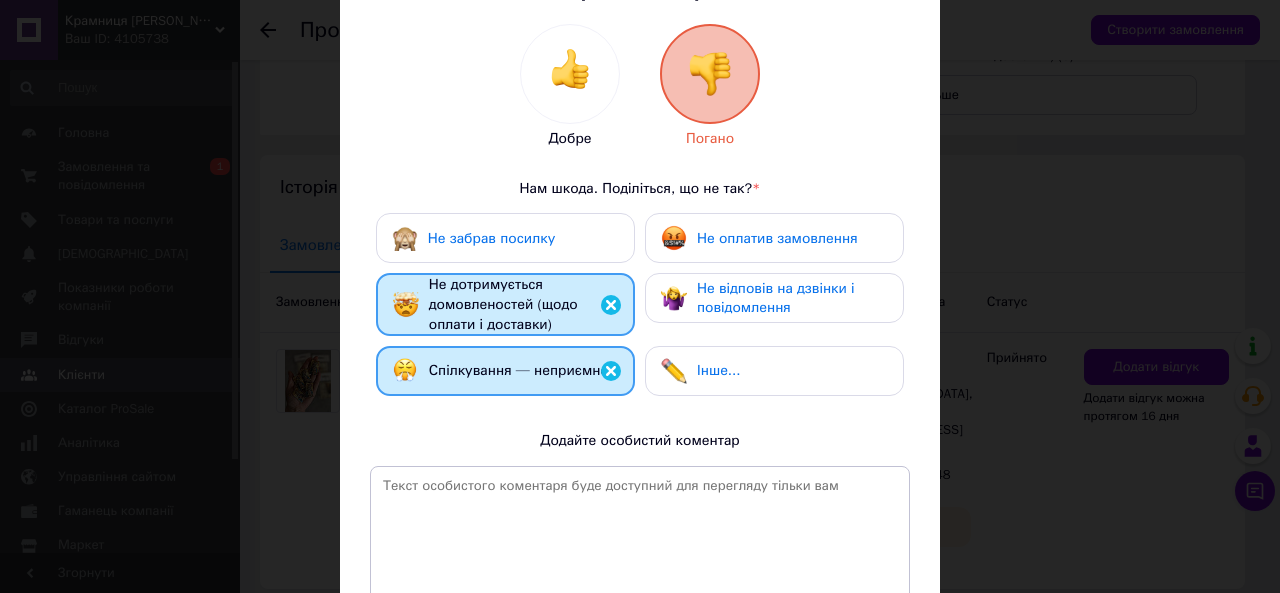 click on "Не відповів на дзвінки і повідомлення" at bounding box center [792, 298] 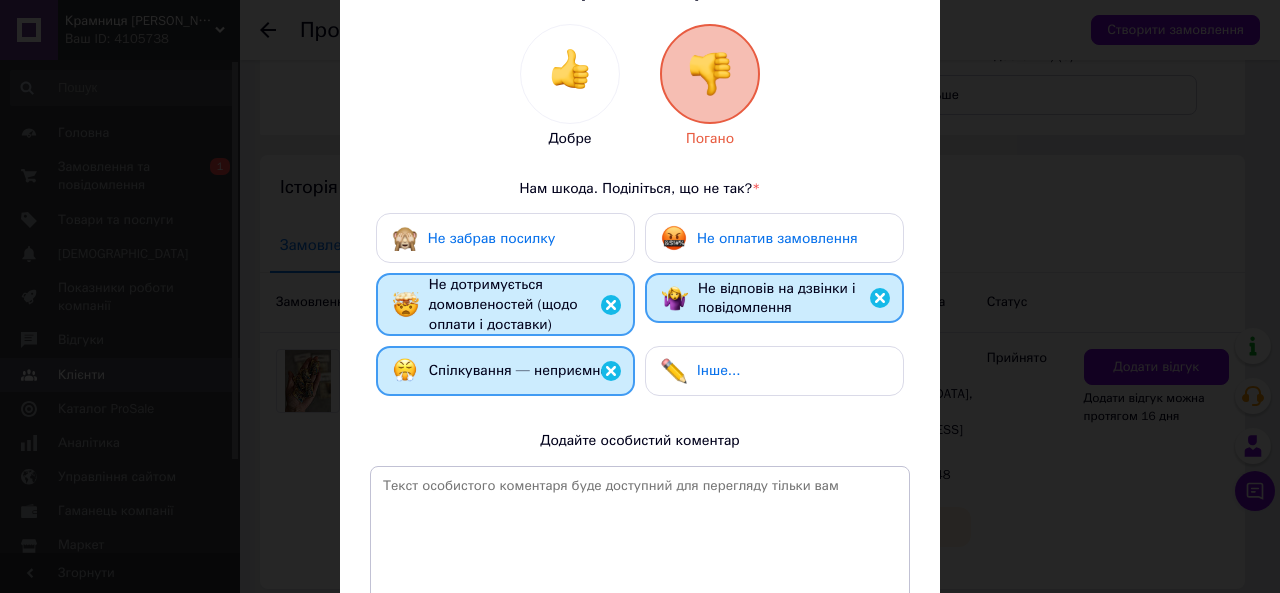 click on "Не відповів на дзвінки і повідомлення" at bounding box center (792, 298) 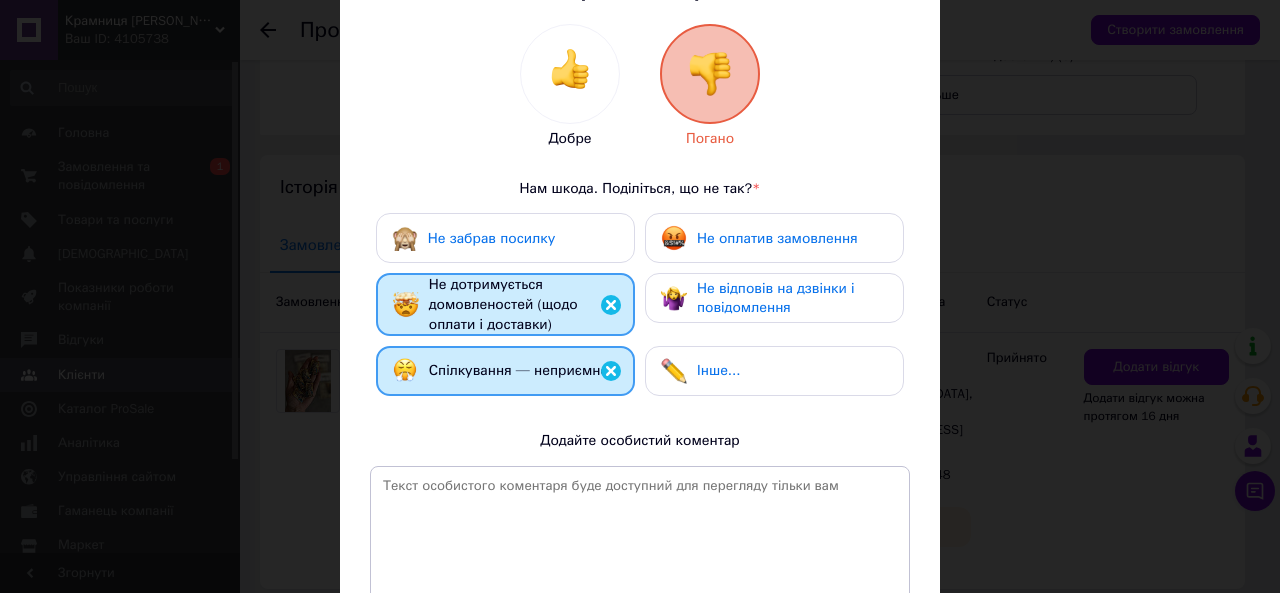 click on "Не оплатив замовлення" at bounding box center [774, 238] 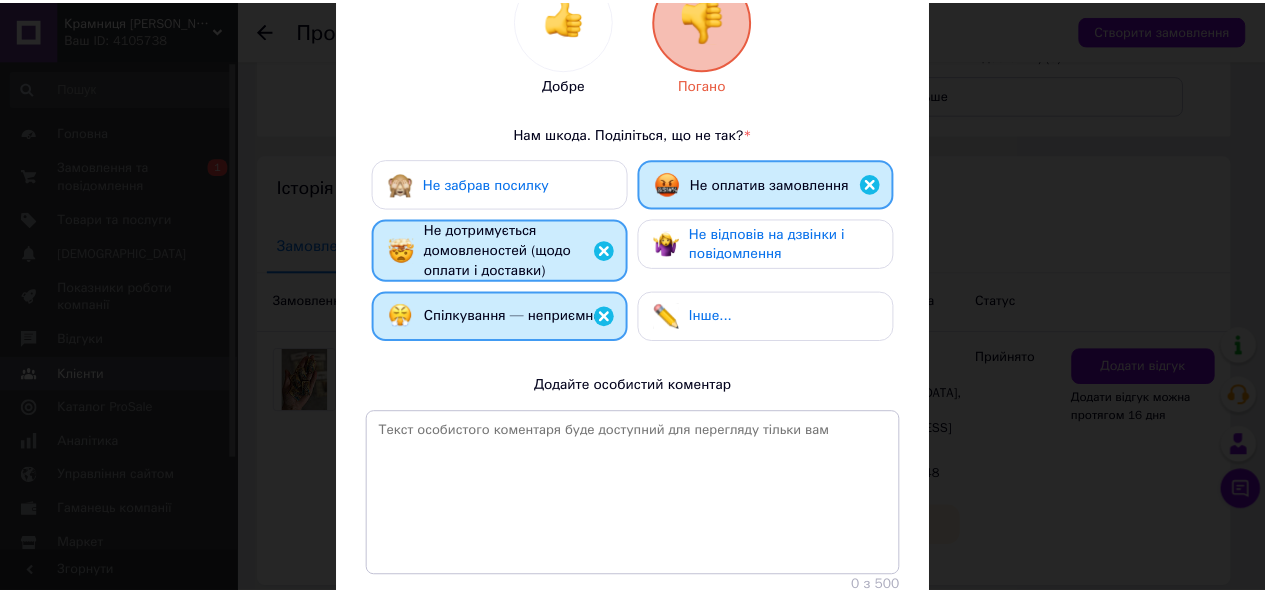 scroll, scrollTop: 407, scrollLeft: 0, axis: vertical 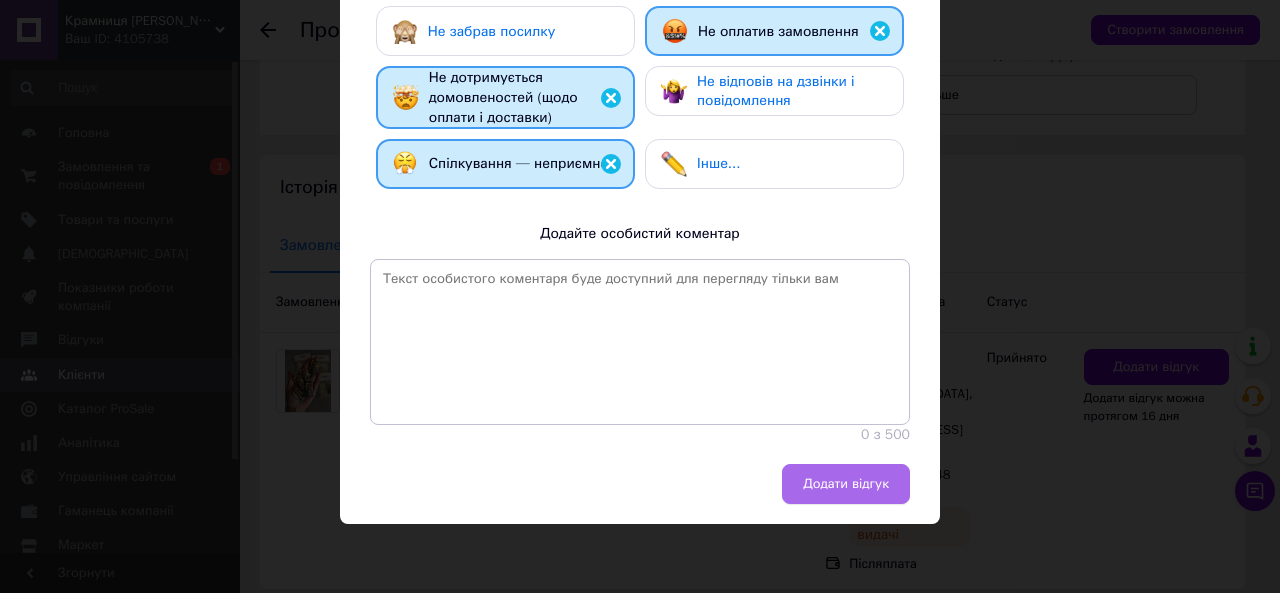 click on "Додати відгук" at bounding box center (846, 484) 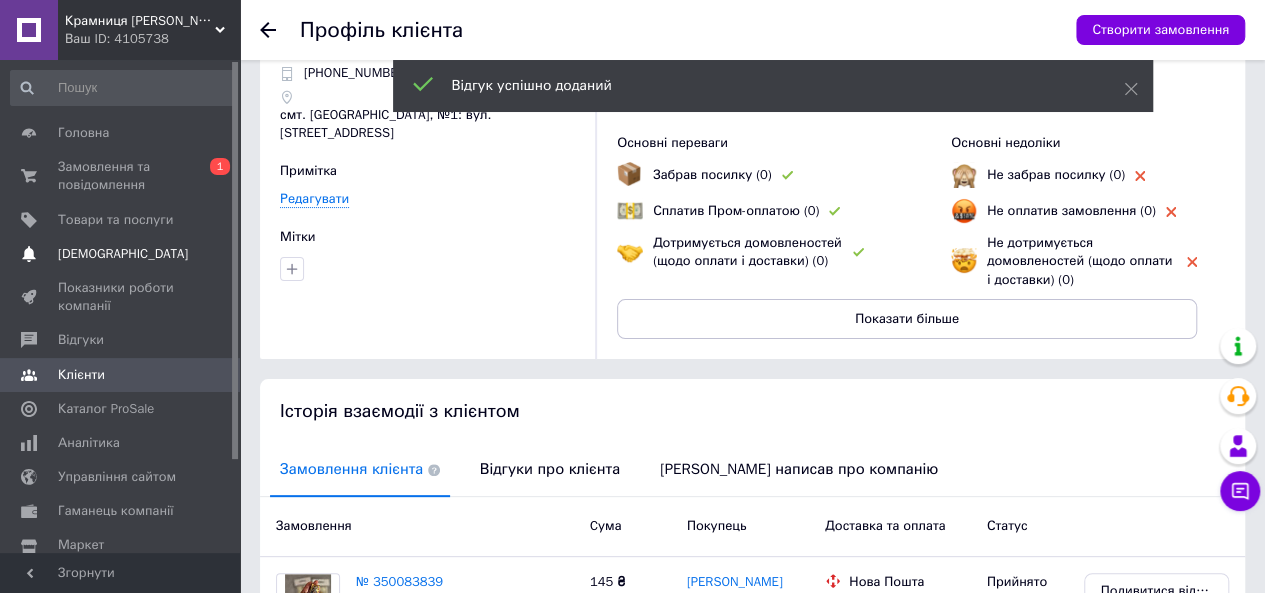 scroll, scrollTop: 0, scrollLeft: 0, axis: both 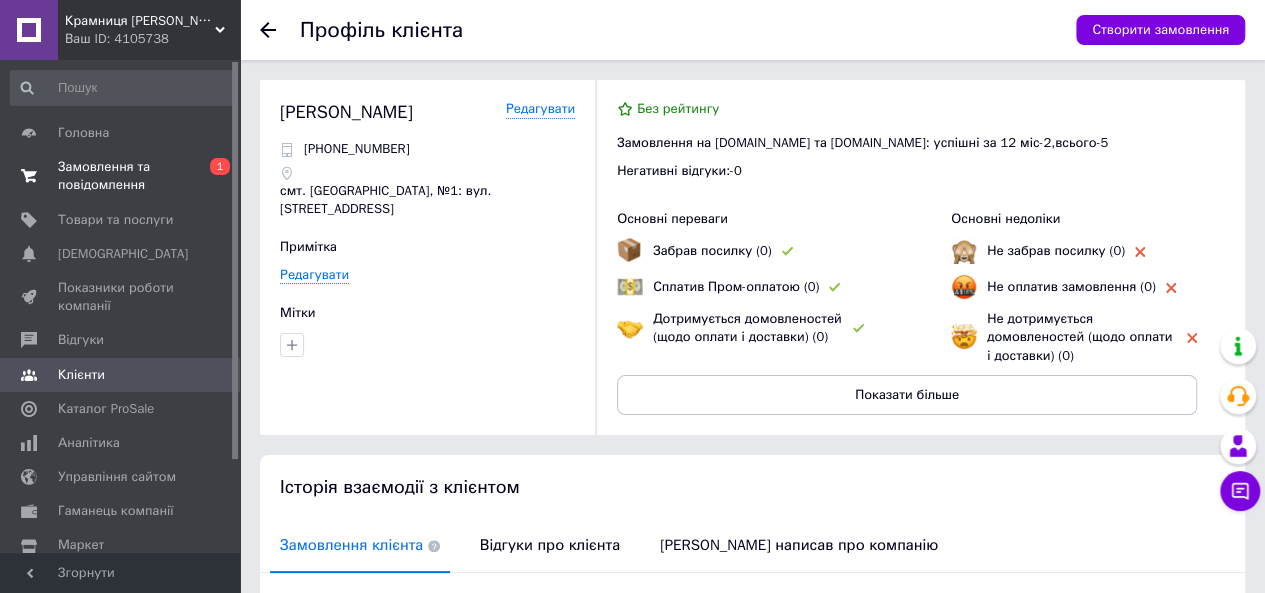 click on "1" at bounding box center [220, 166] 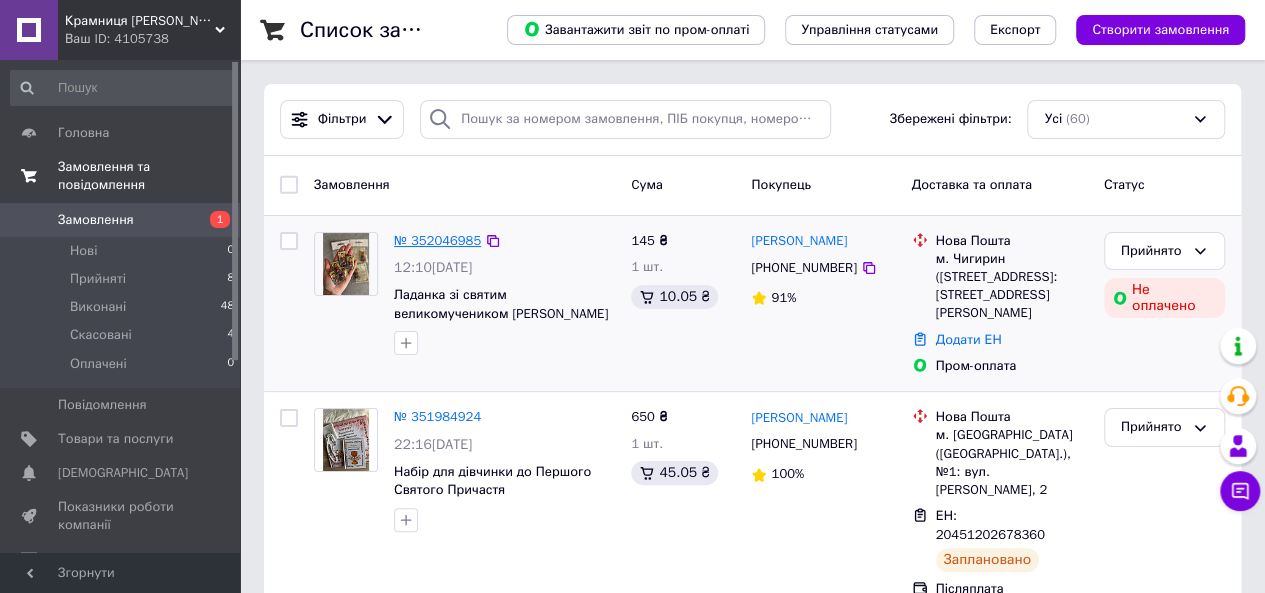 click on "№ 352046985" at bounding box center (437, 240) 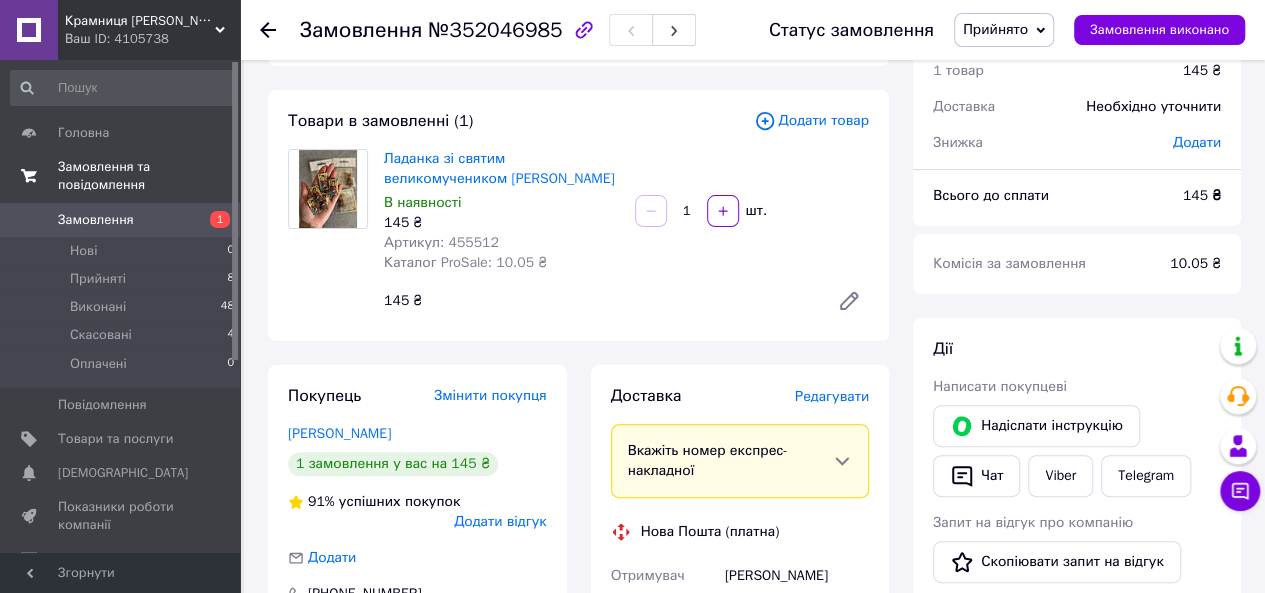 scroll, scrollTop: 100, scrollLeft: 0, axis: vertical 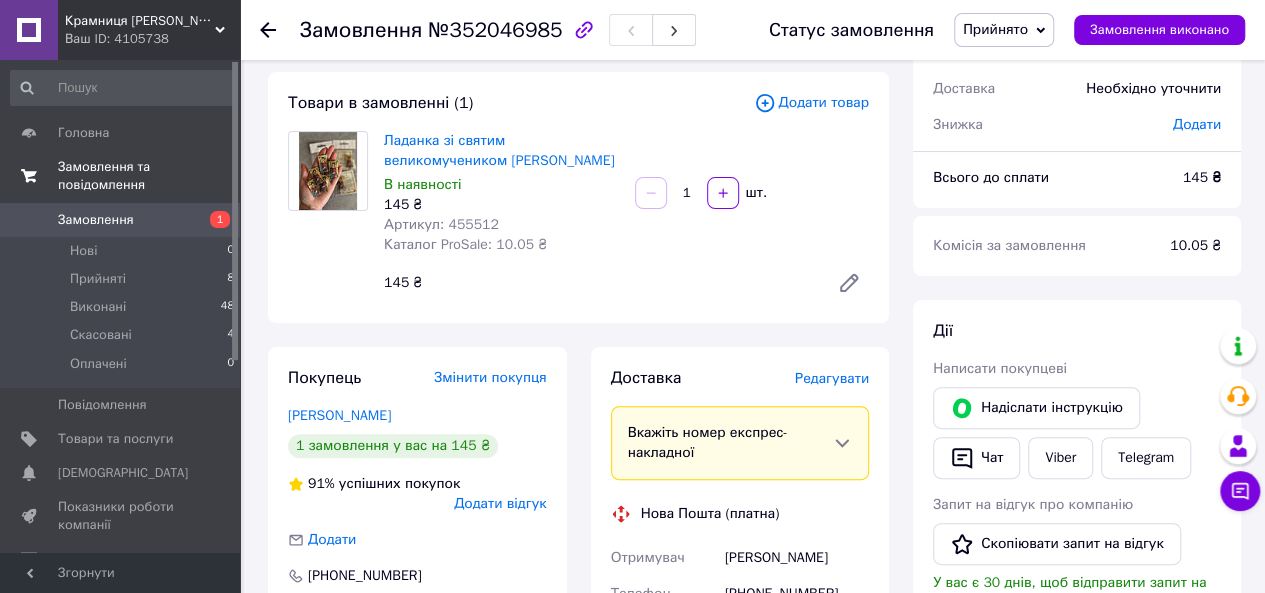 click on "Надіслати інструкцію" at bounding box center [1036, 408] 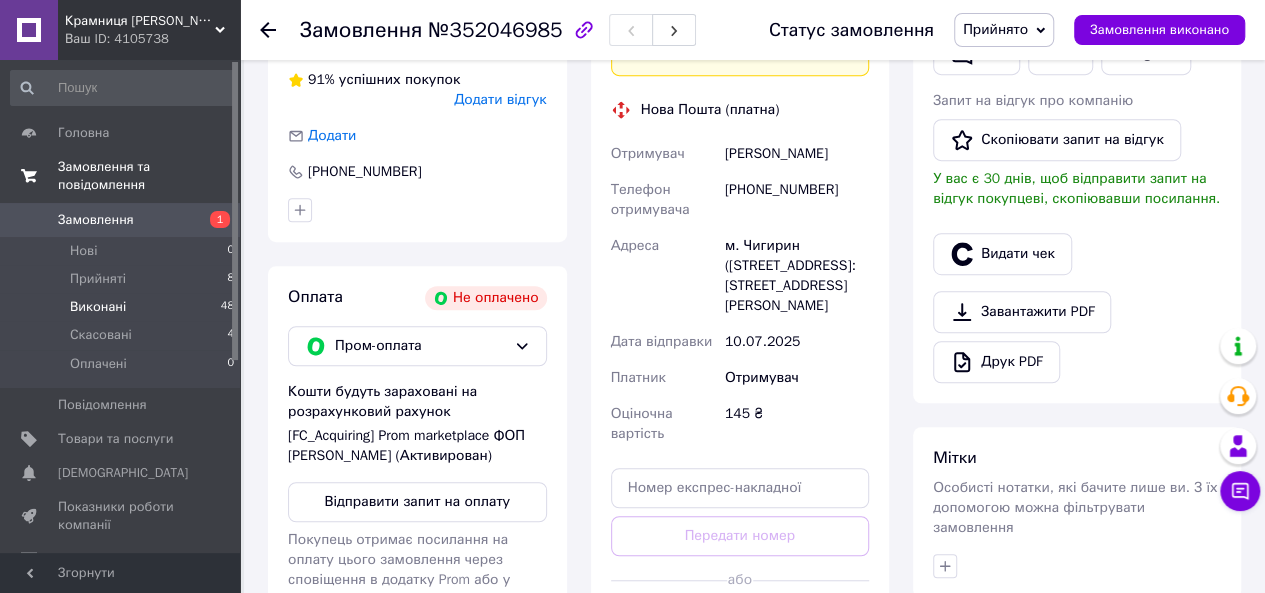 scroll, scrollTop: 400, scrollLeft: 0, axis: vertical 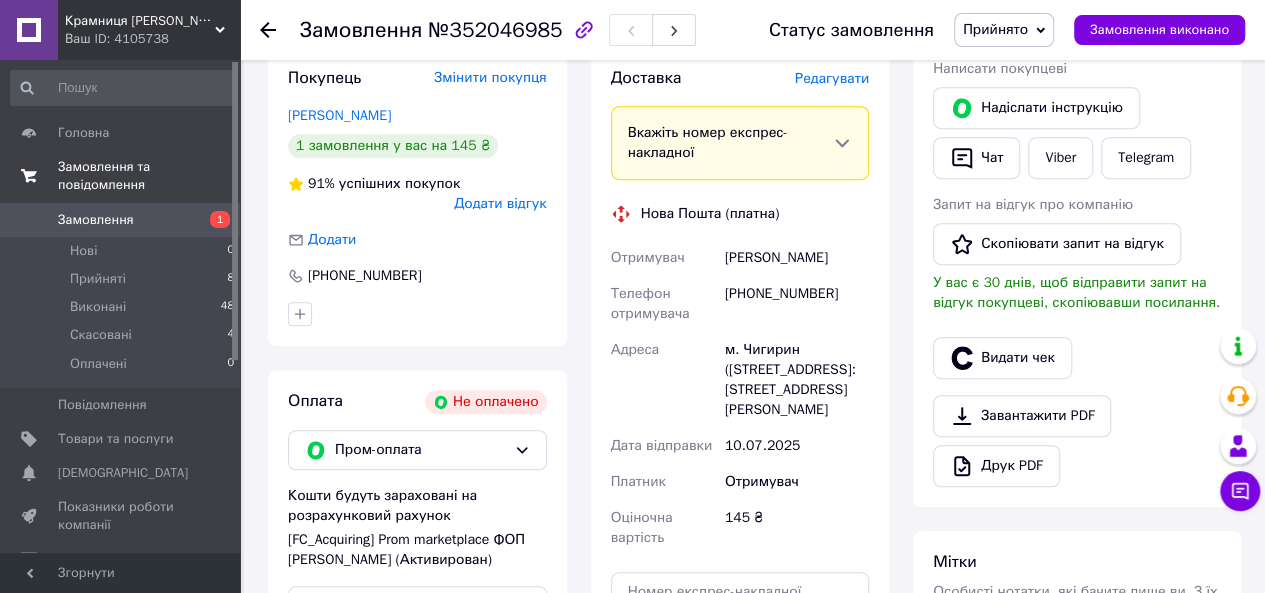 click on "Замовлення 1" at bounding box center (123, 220) 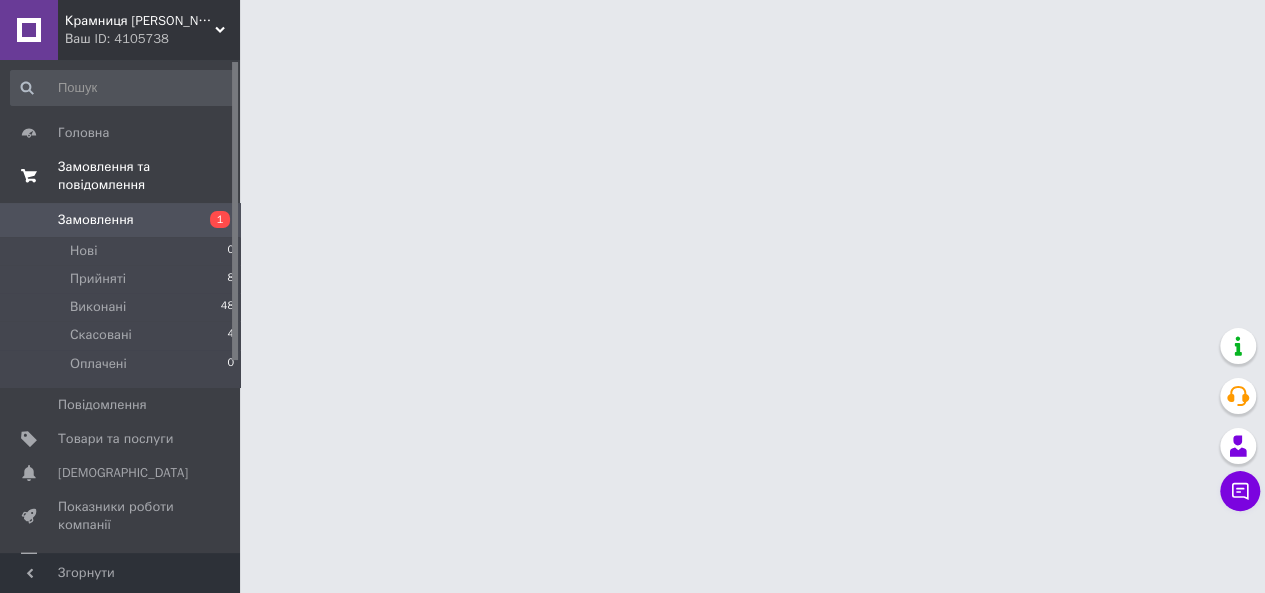 scroll, scrollTop: 0, scrollLeft: 0, axis: both 